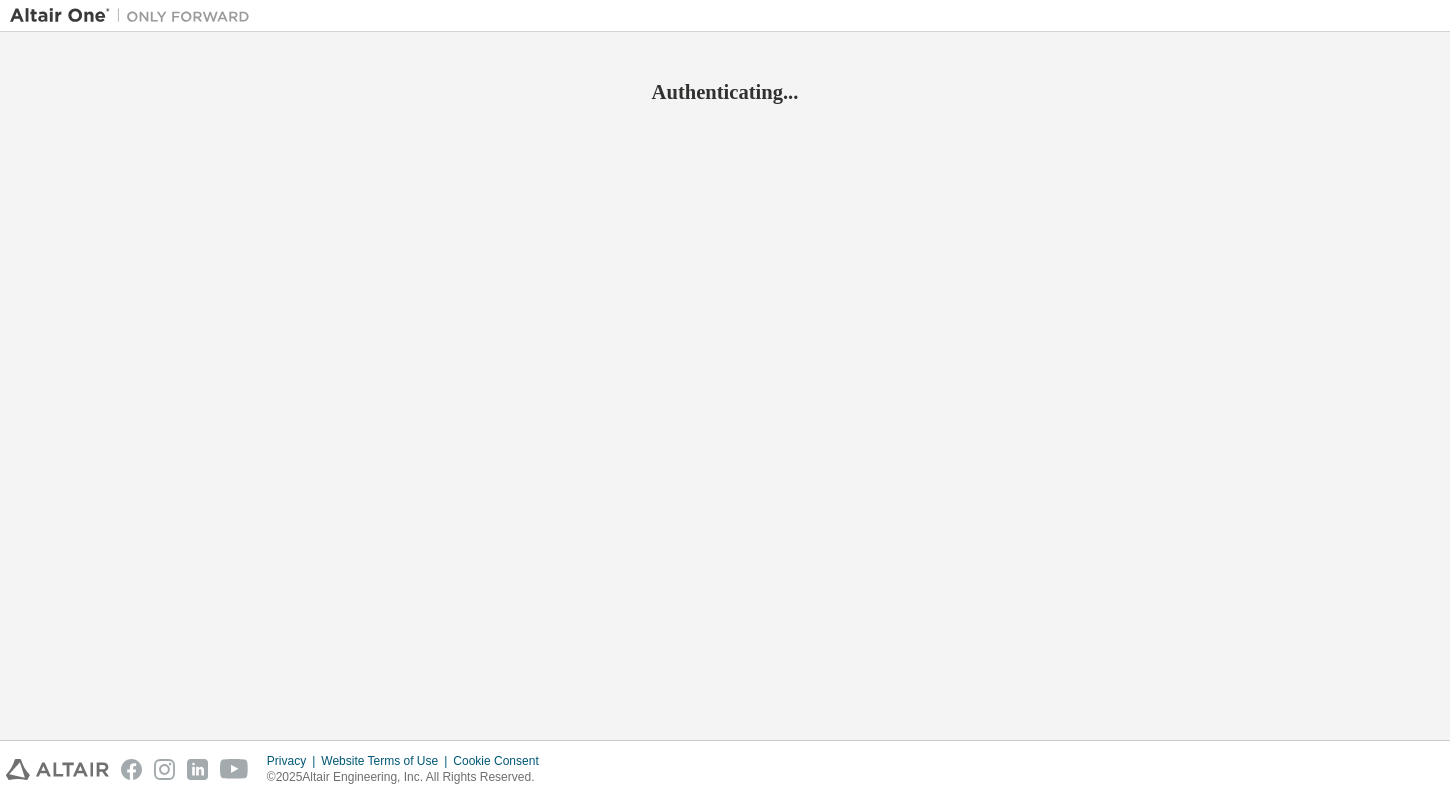 scroll, scrollTop: 0, scrollLeft: 0, axis: both 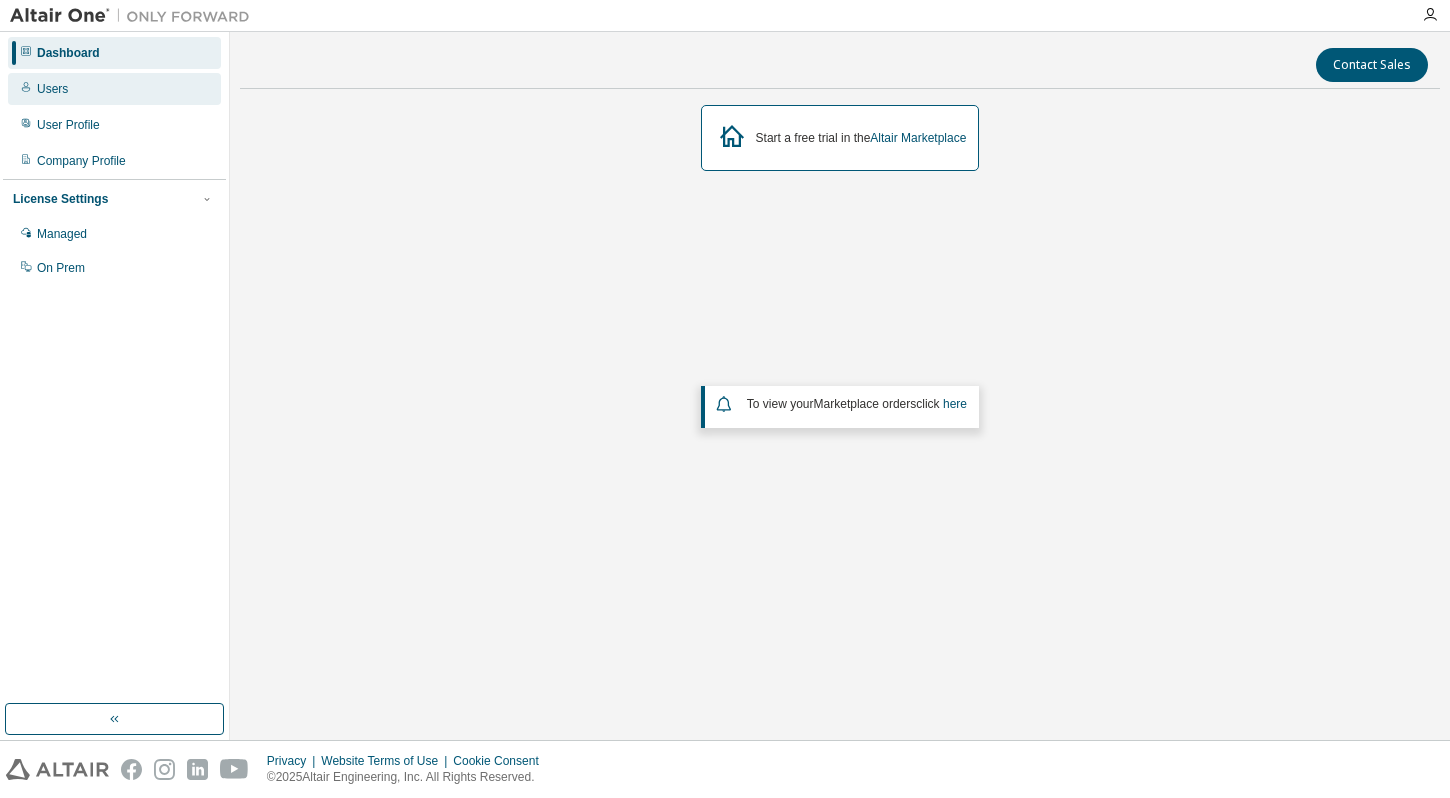 click on "Users" at bounding box center (114, 89) 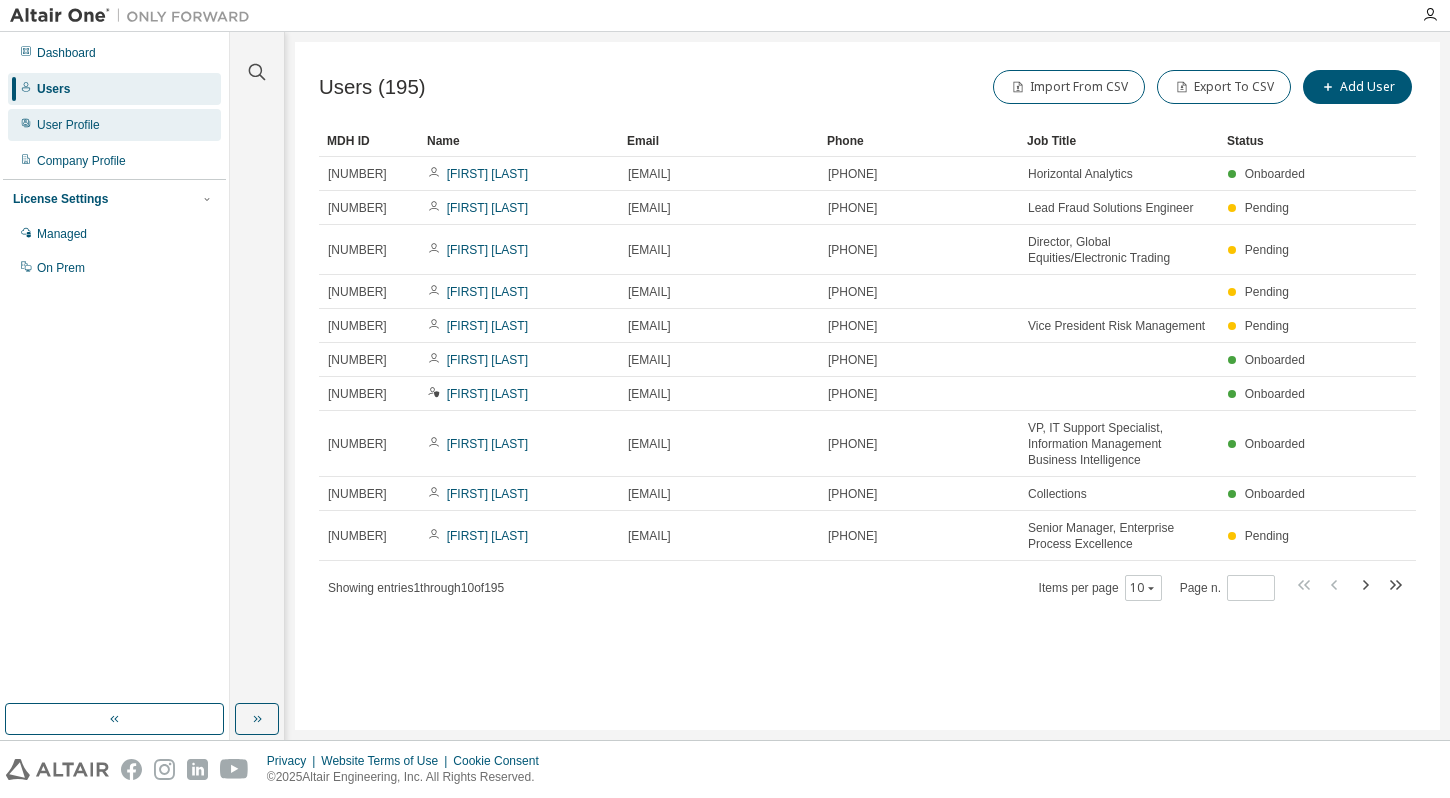 click on "User Profile" at bounding box center [114, 125] 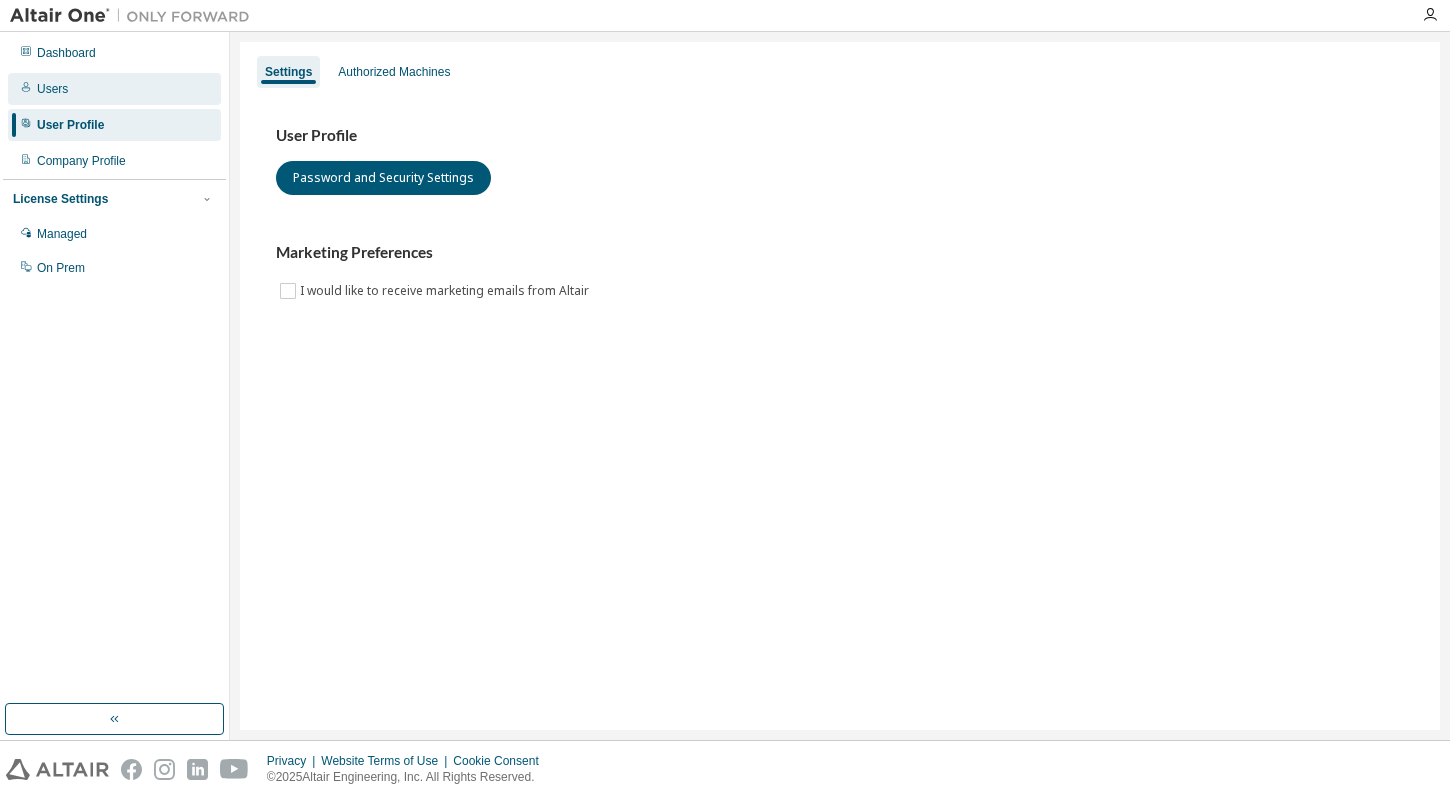 click on "Users" at bounding box center [52, 89] 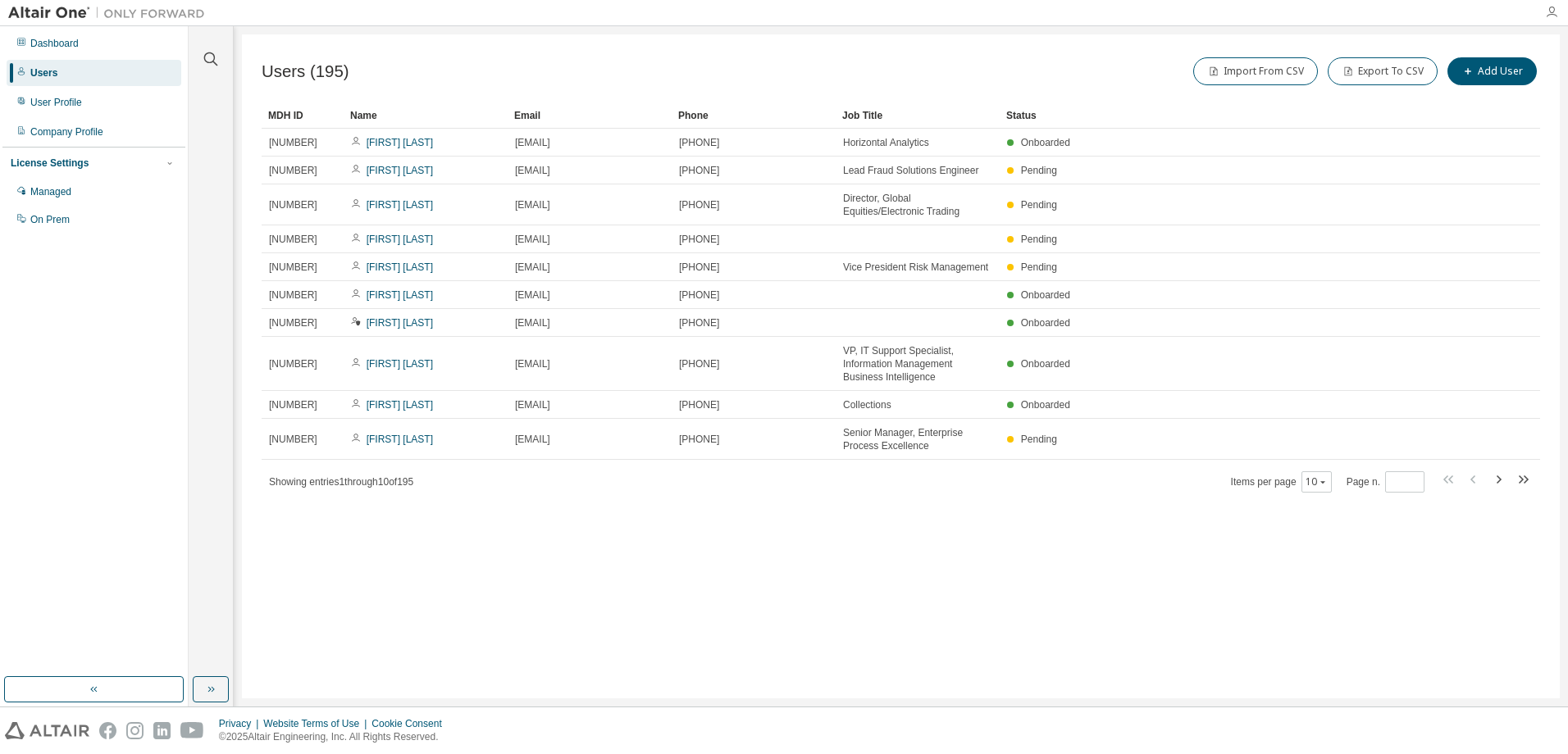 click at bounding box center [1552, 12] 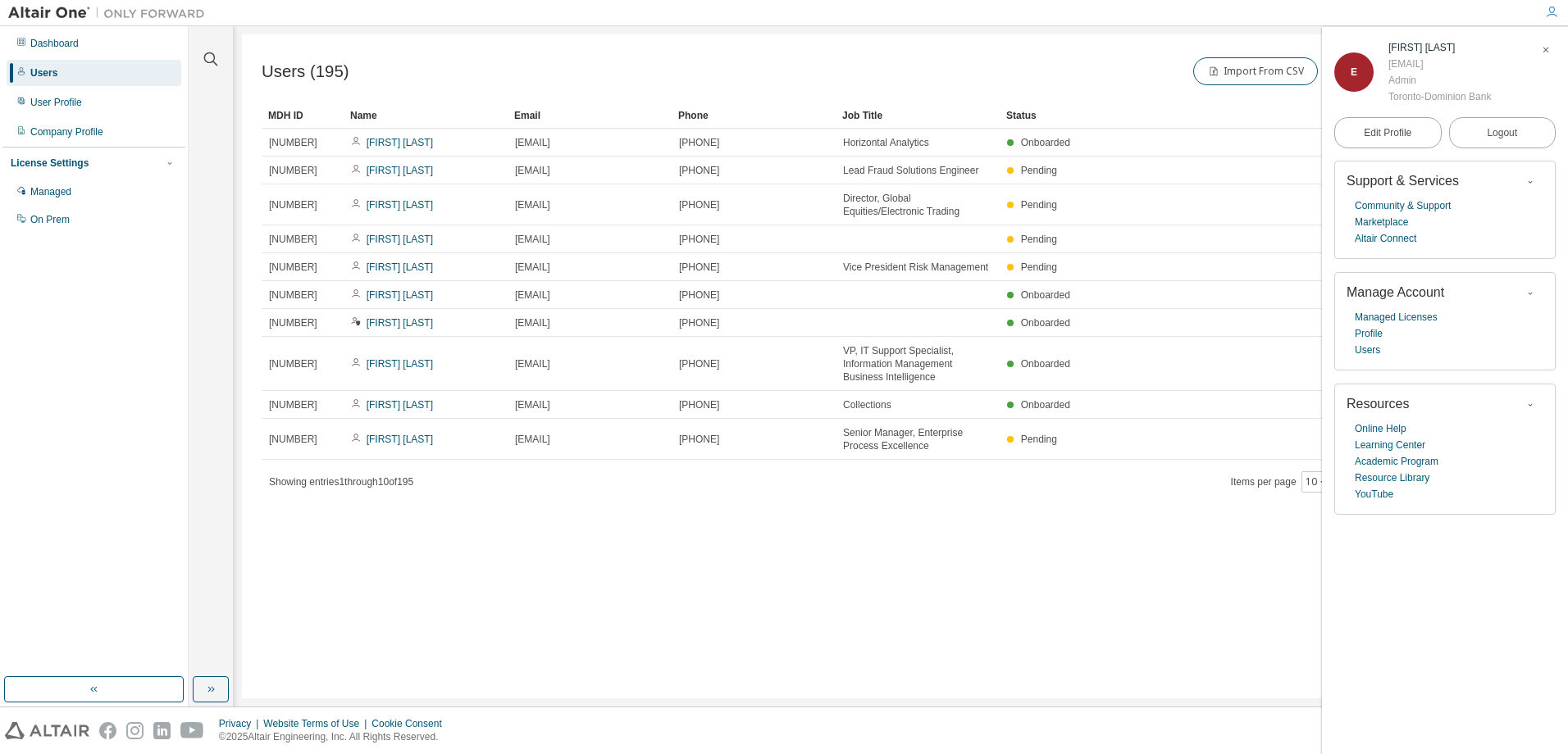 click on "Import From CSV Export To CSV Add User" at bounding box center (1221, 71) 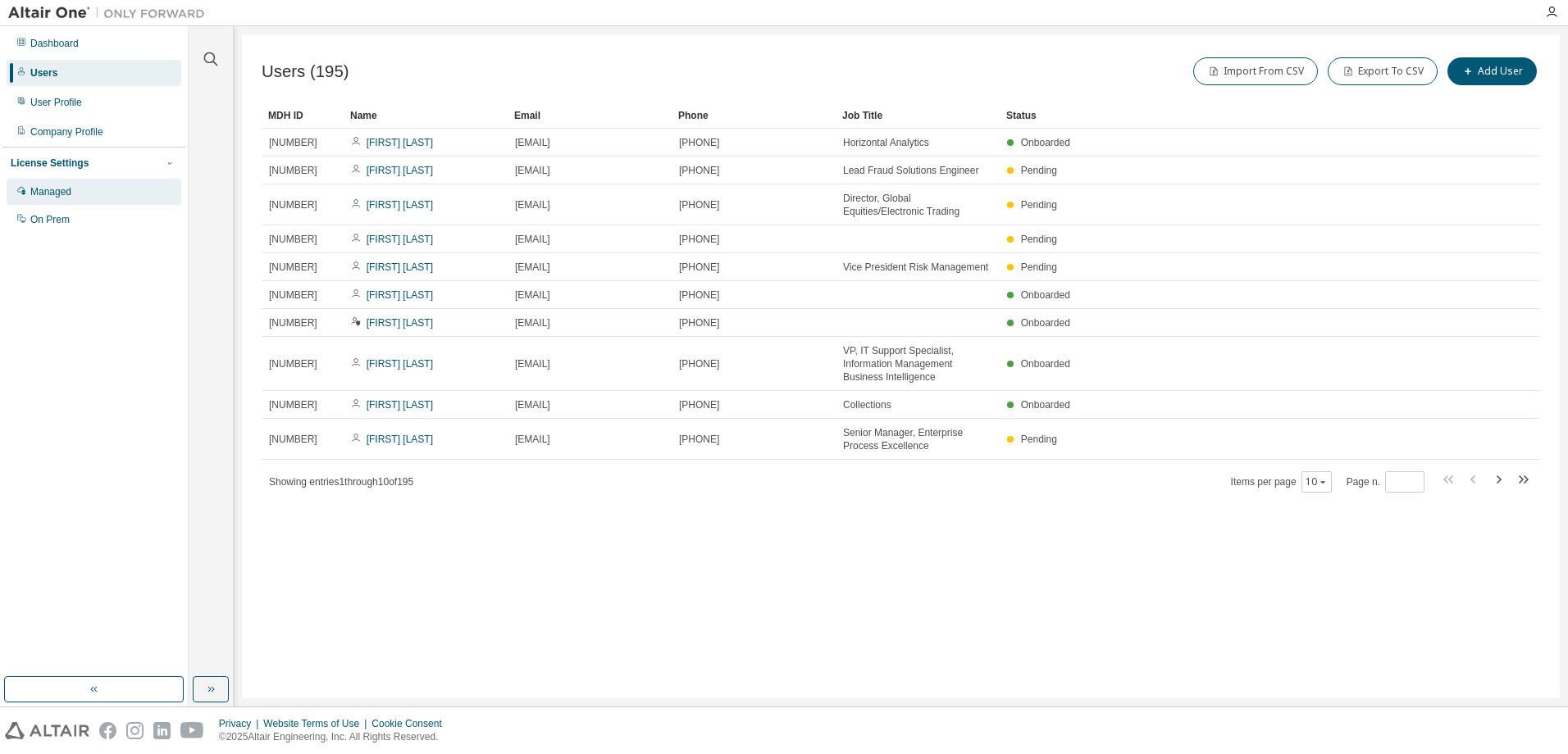 click on "Managed" at bounding box center [51, 192] 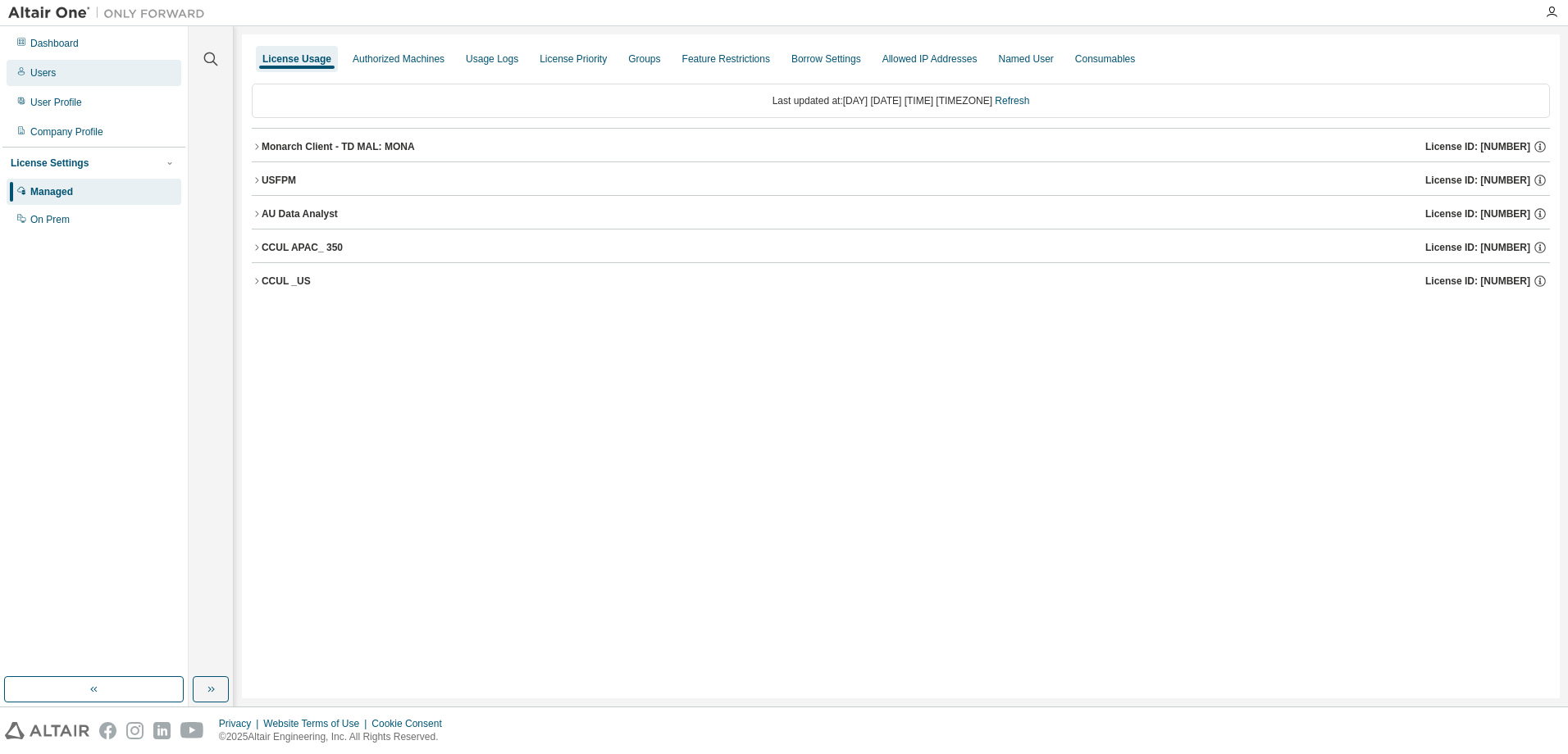 click on "Users" at bounding box center (93, 73) 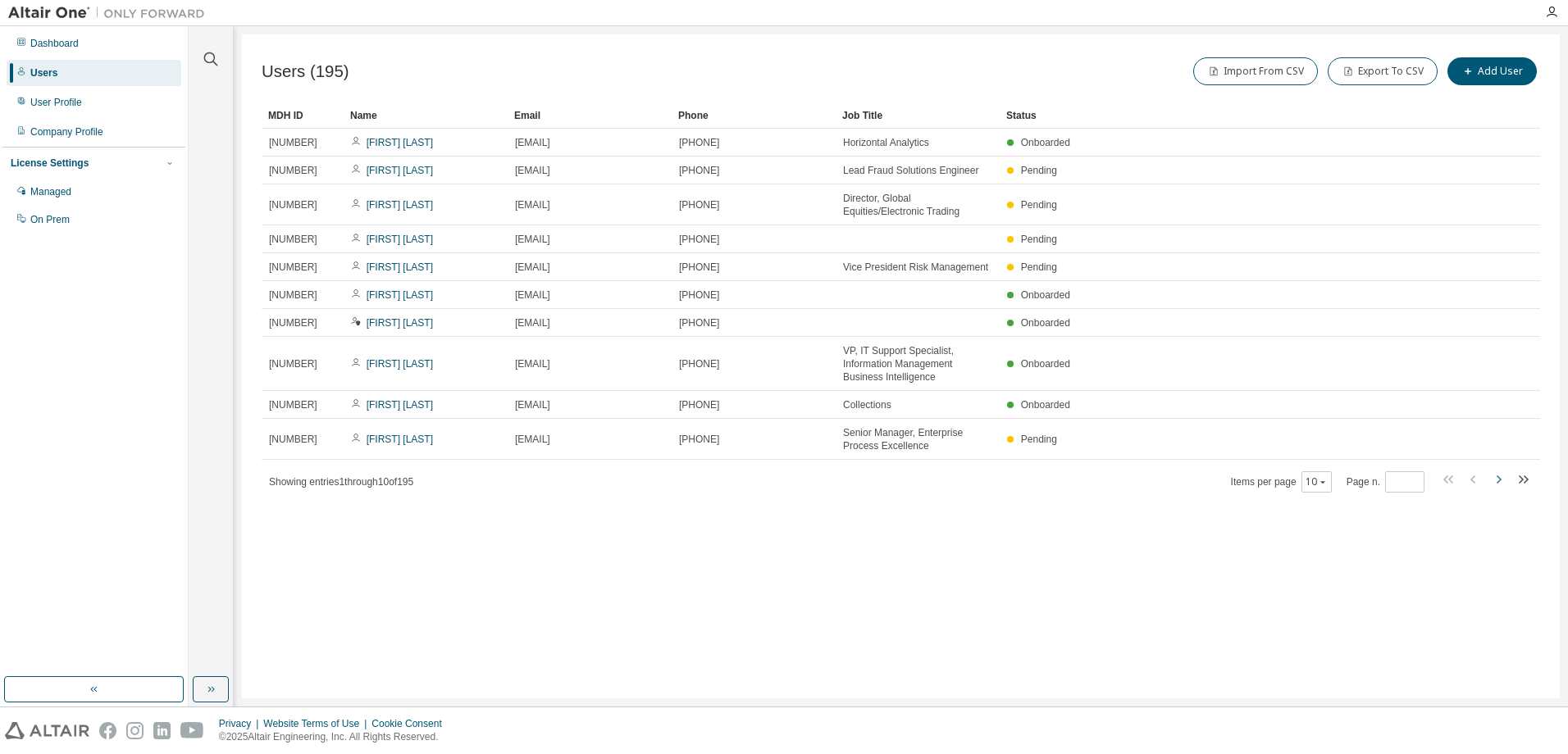 click 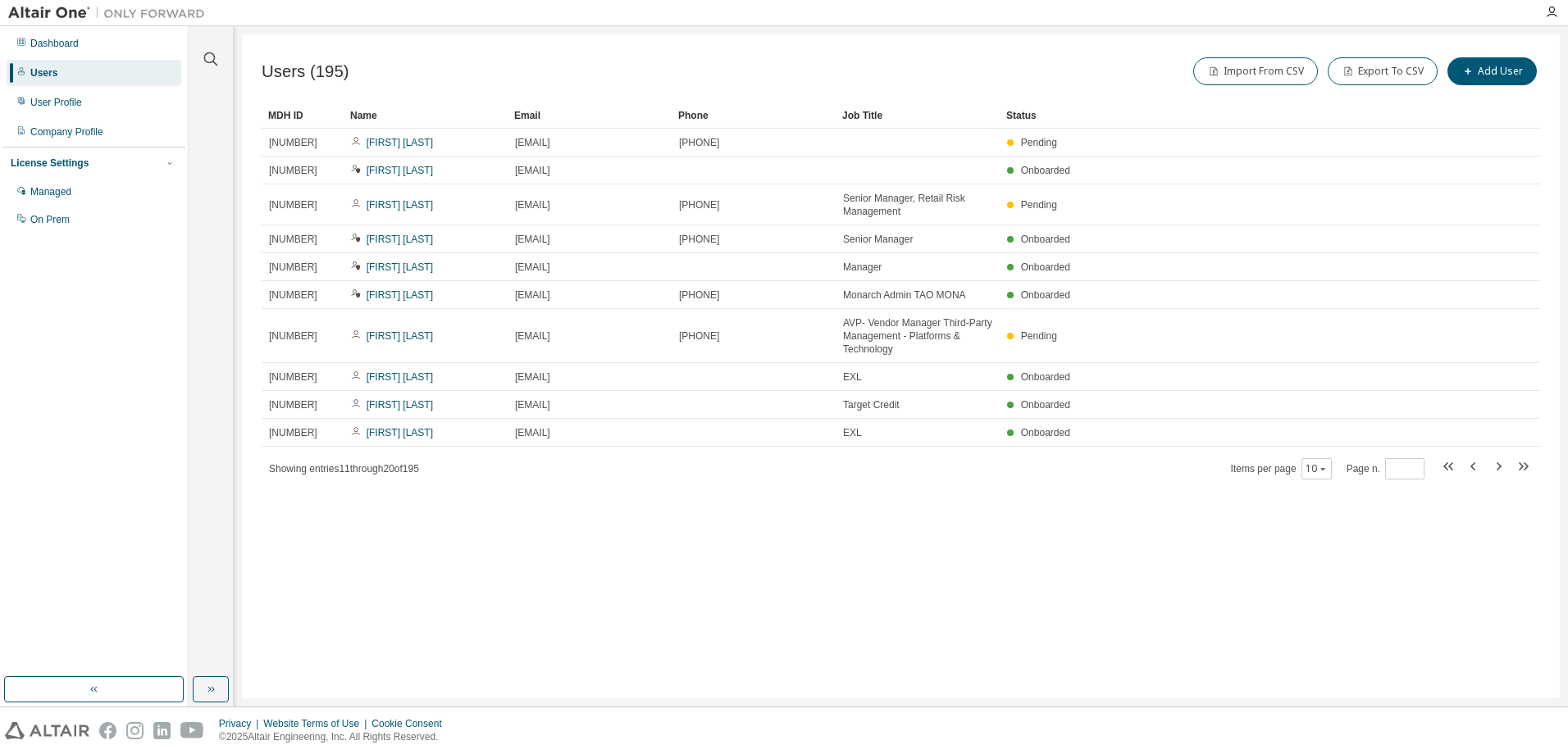 click on "Name" at bounding box center (426, 116) 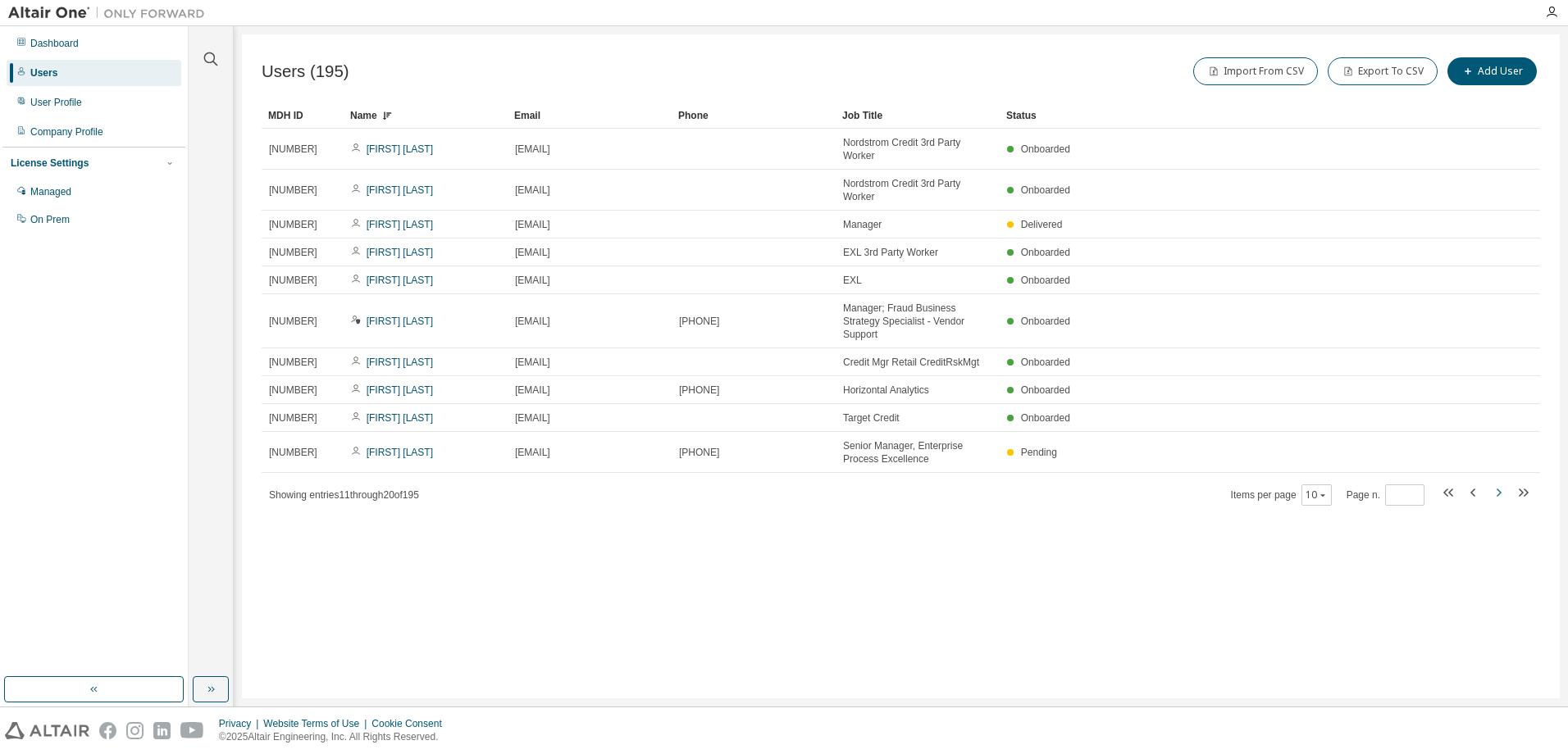 click 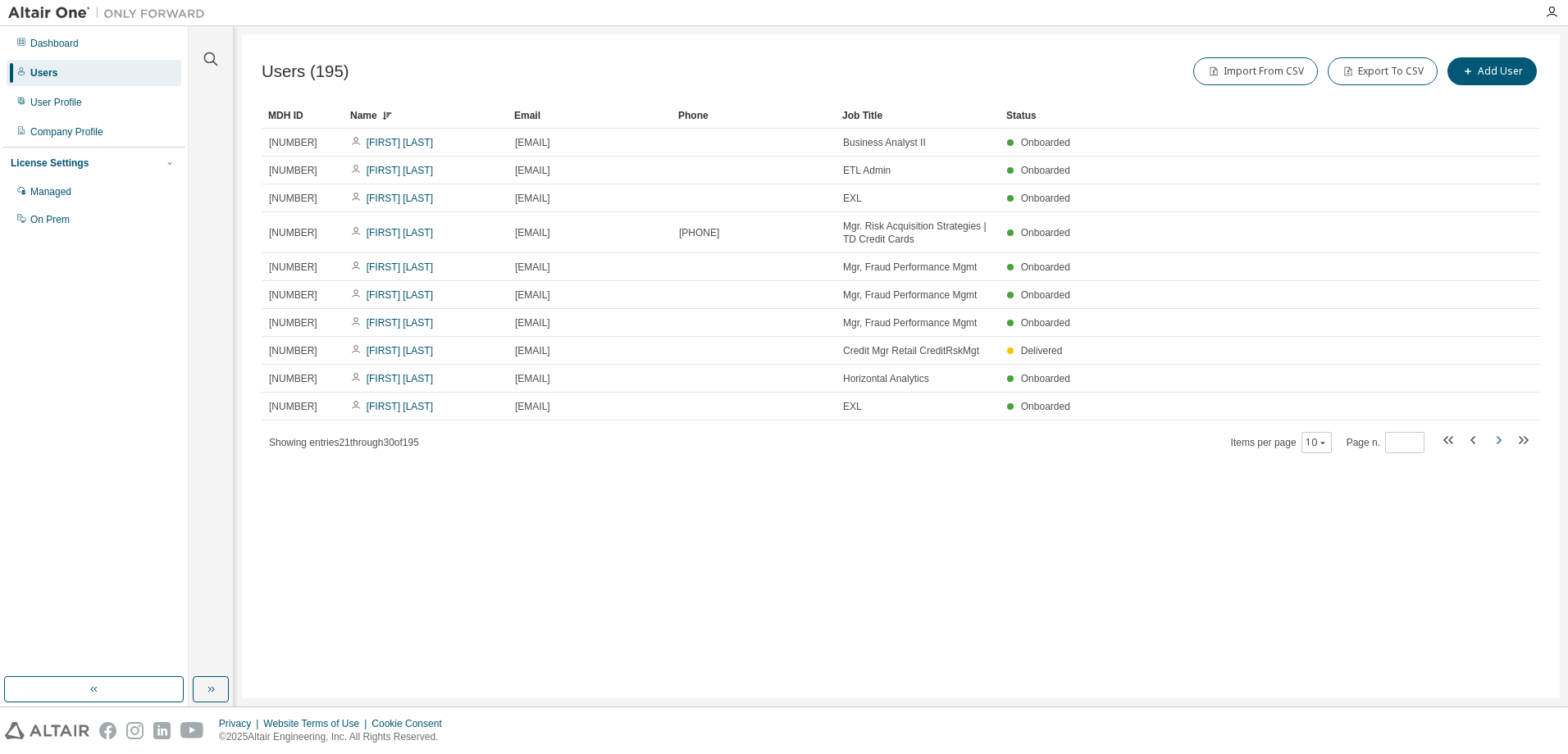 click 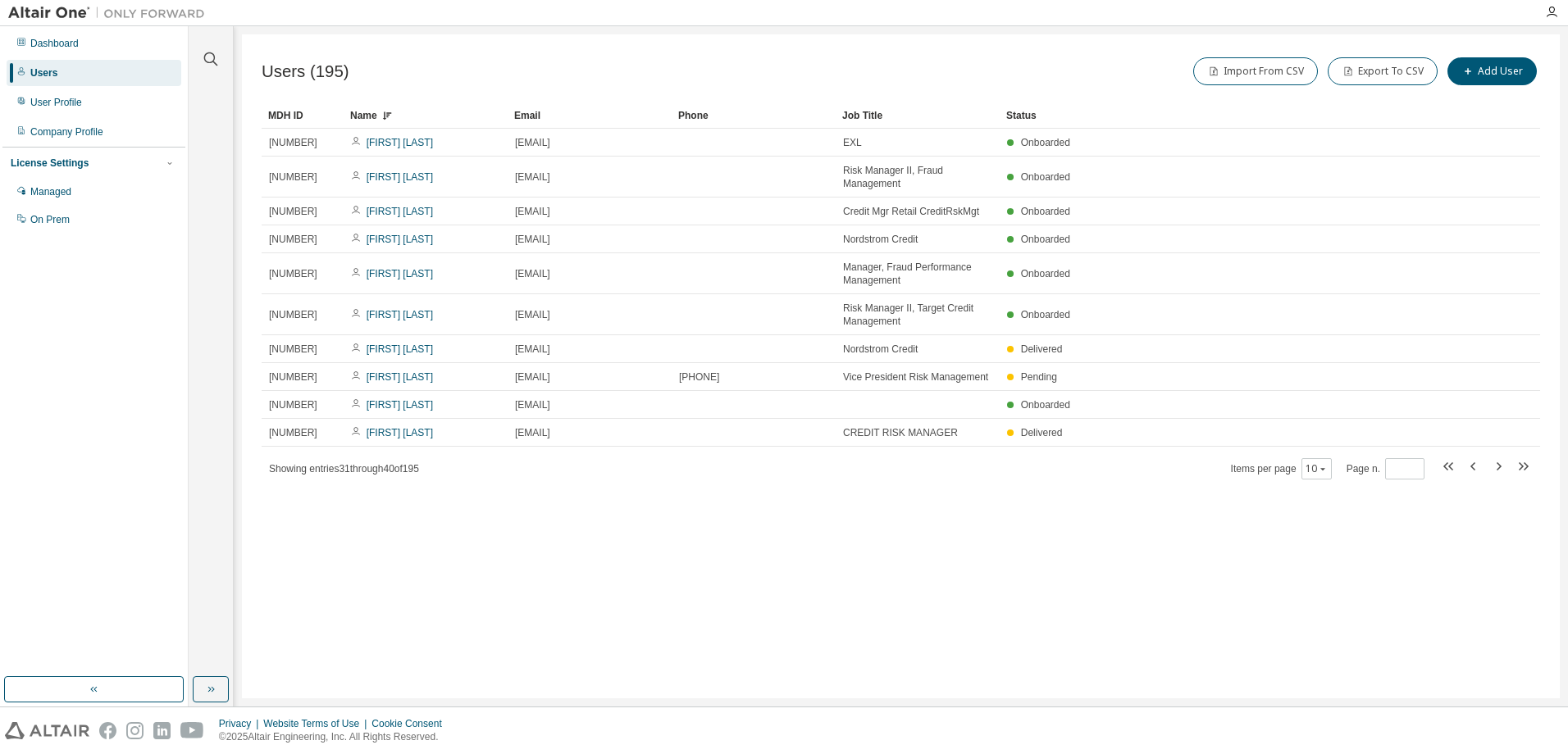 click 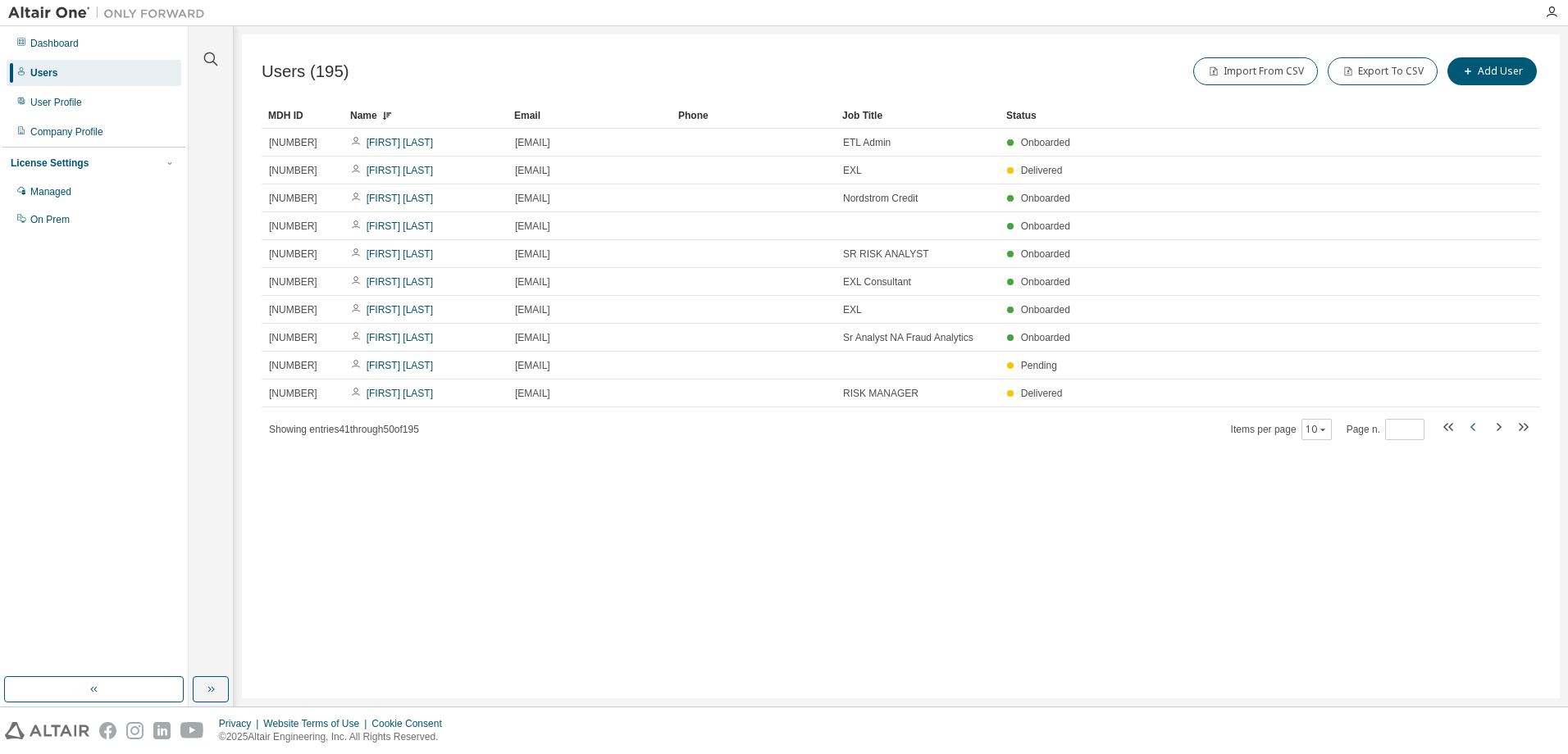 click 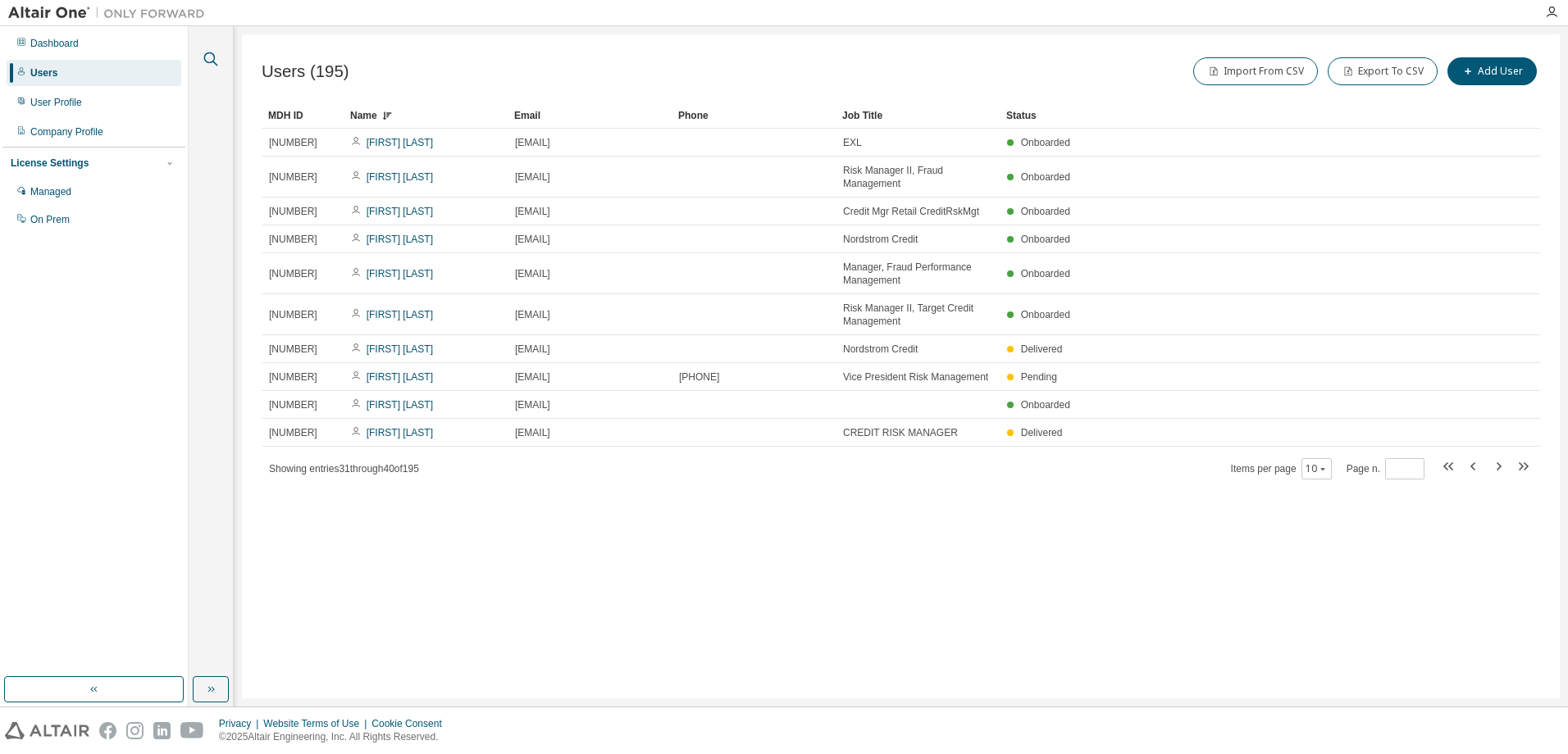 click 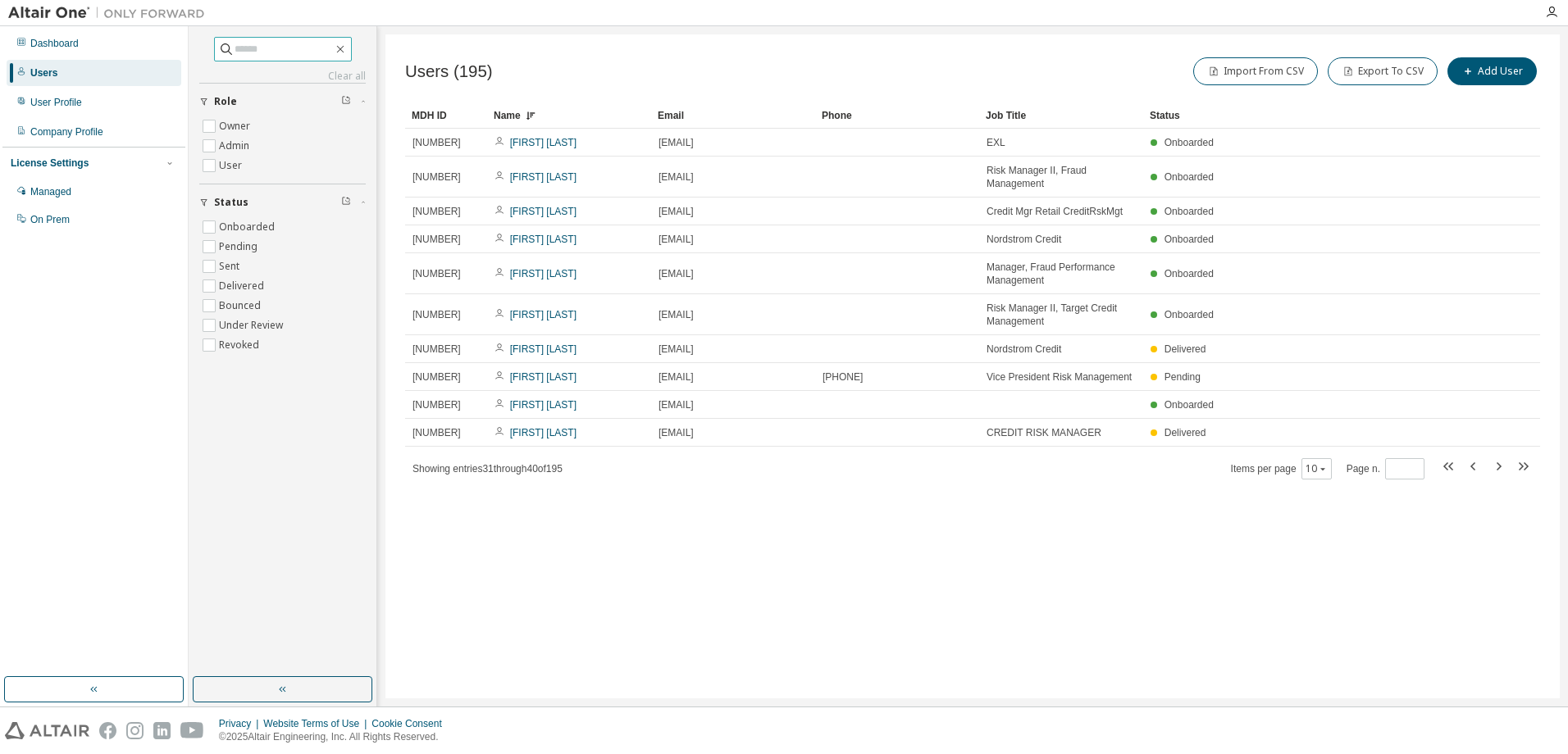 click at bounding box center (284, 49) 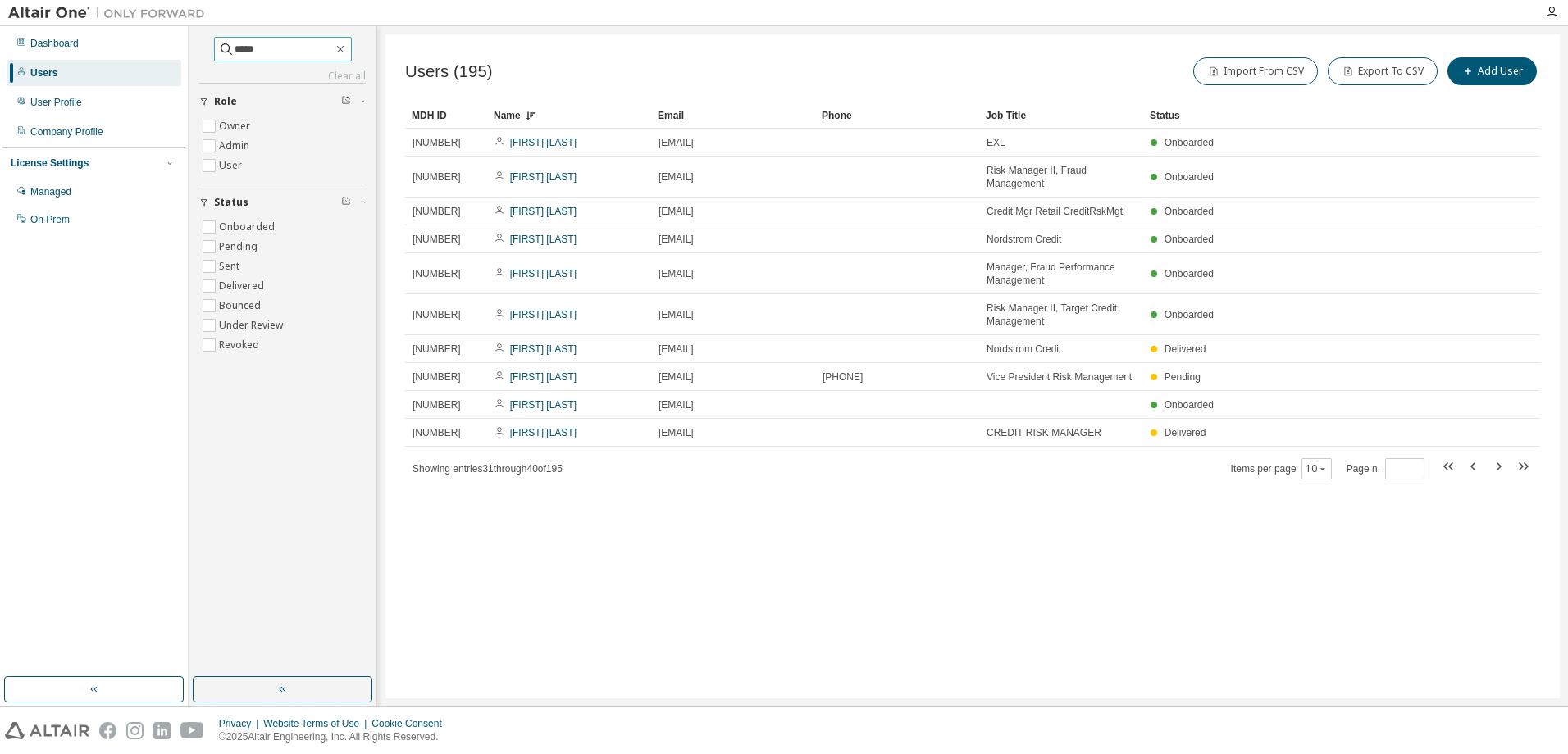 type on "*****" 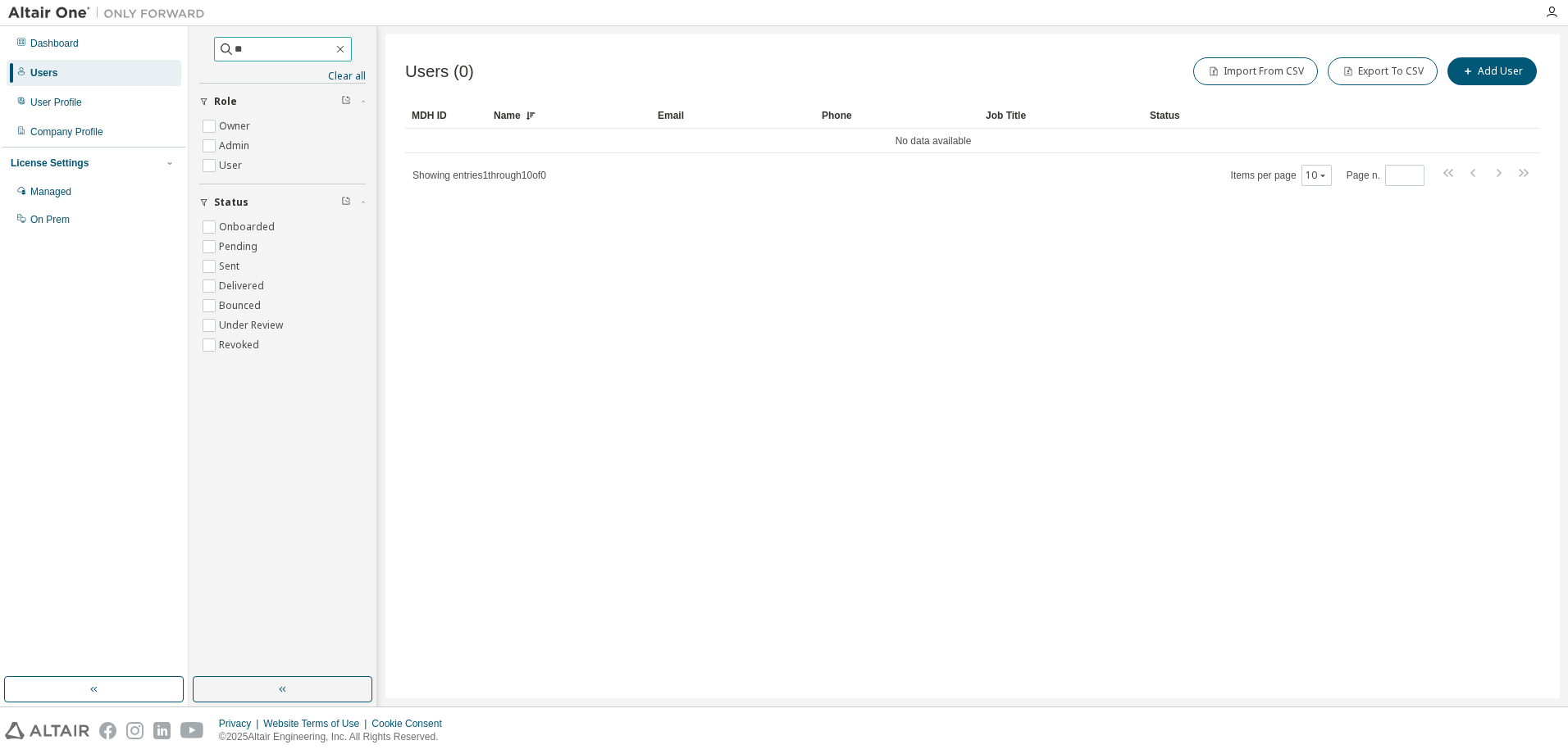 type on "*" 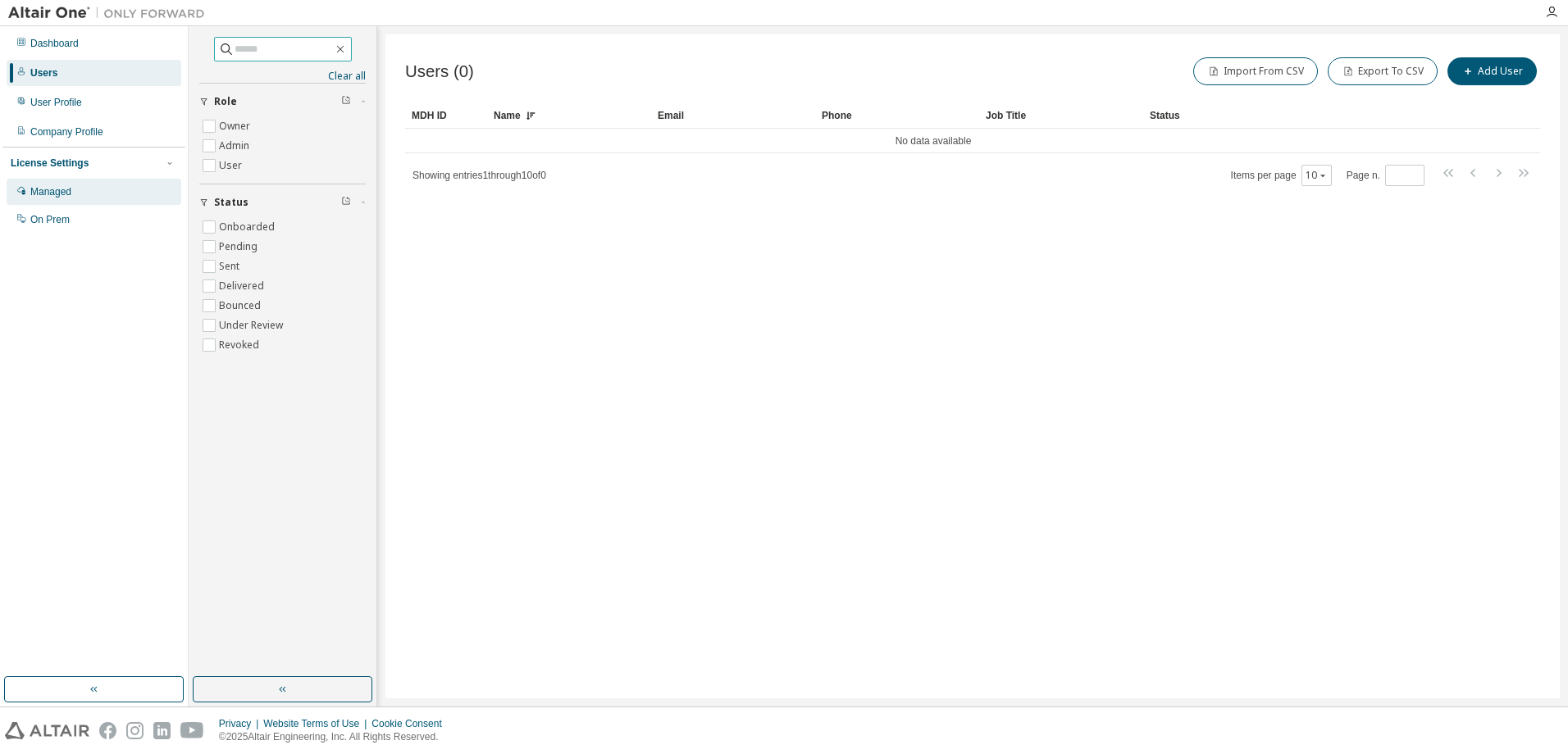 type 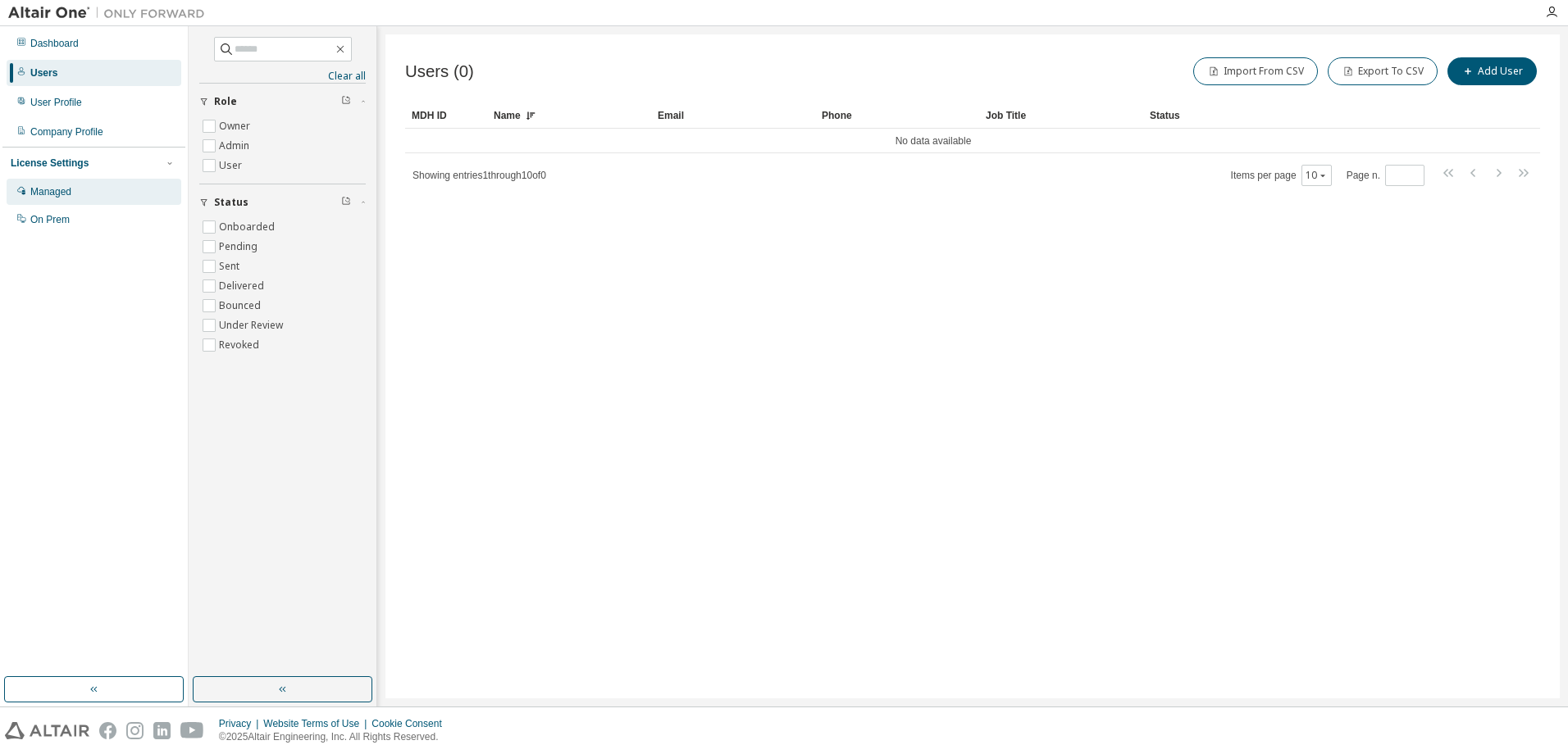 click on "Managed" at bounding box center [93, 192] 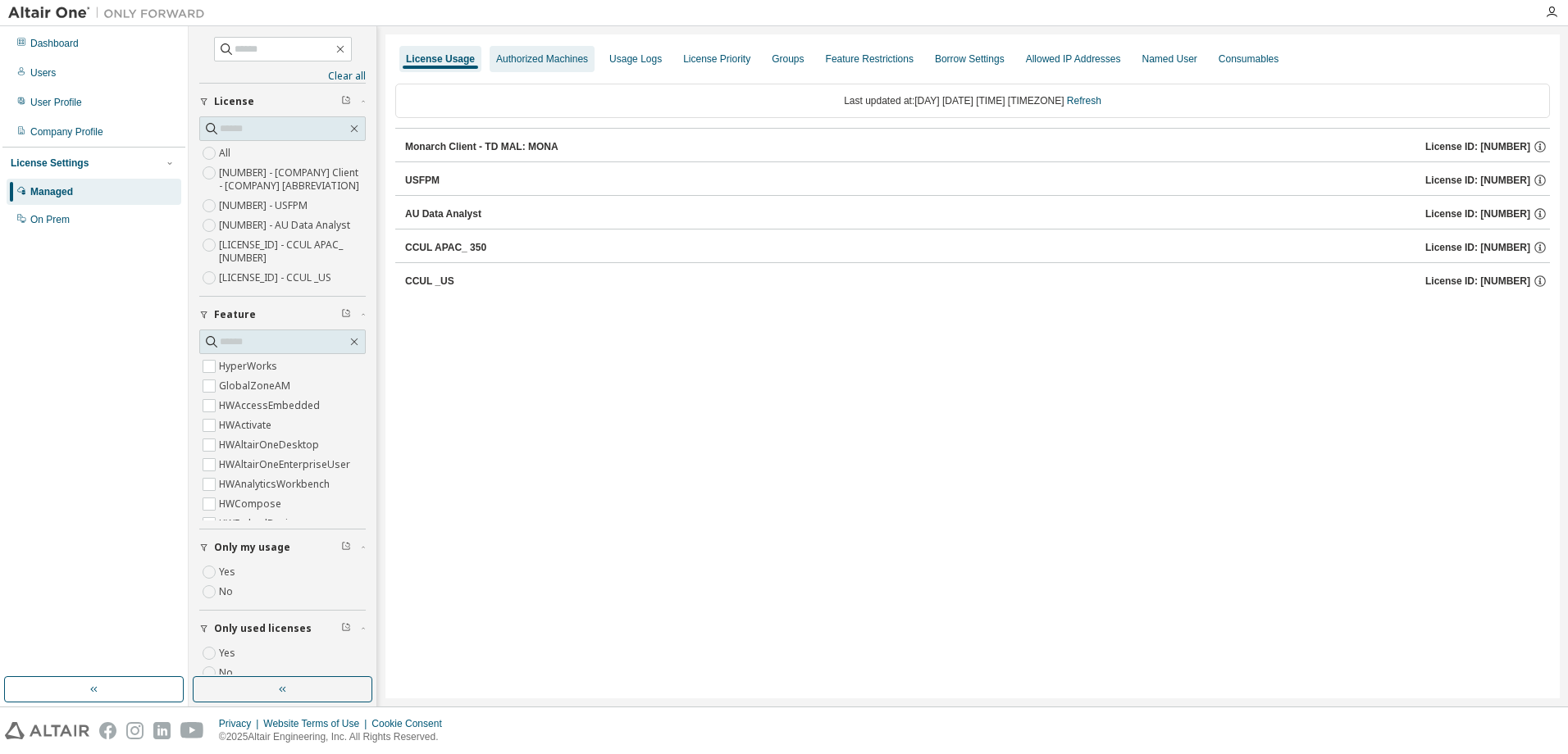 click on "Authorized Machines" at bounding box center (542, 59) 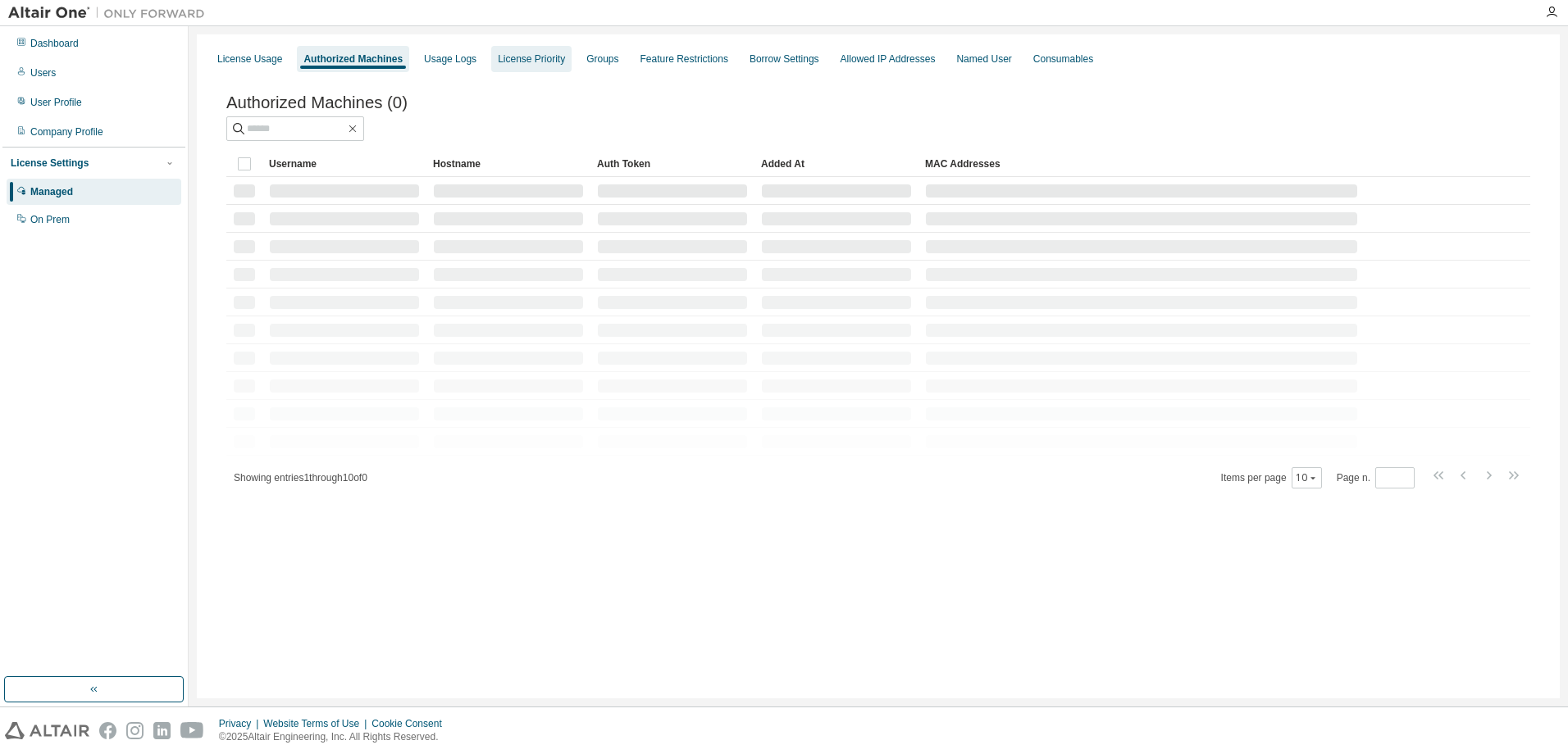 click on "License Priority" at bounding box center (531, 59) 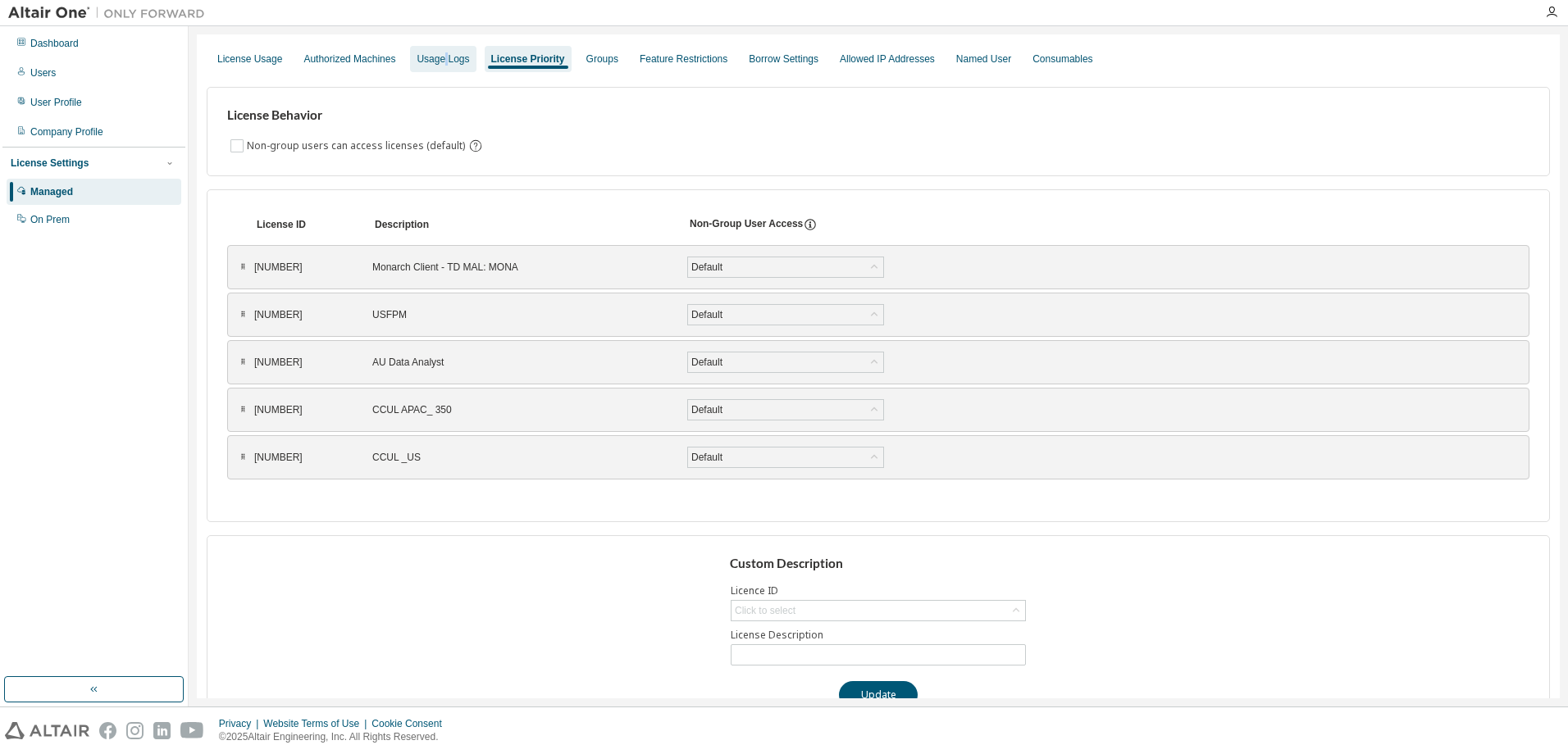 click on "Usage Logs" at bounding box center (443, 59) 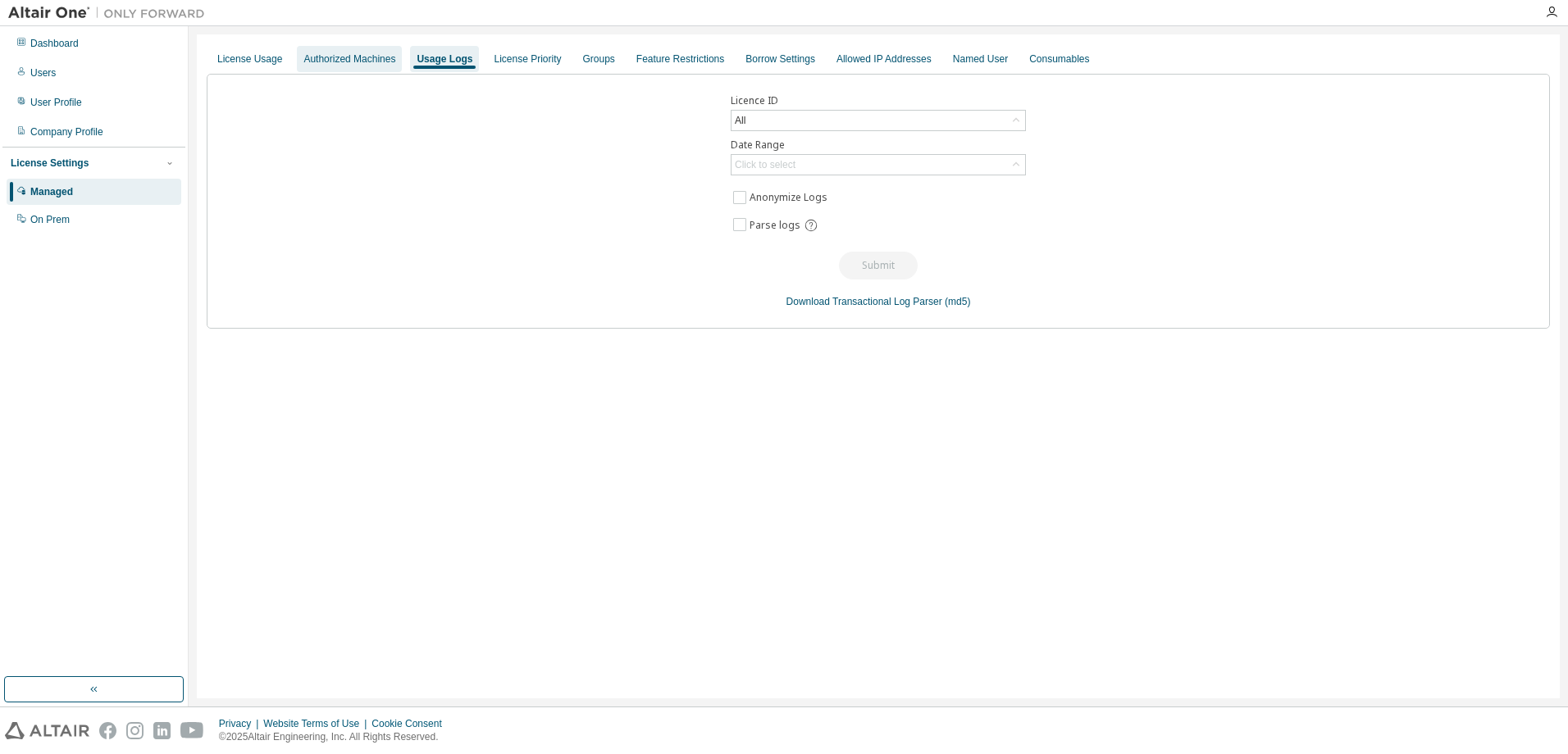 click on "Authorized Machines" at bounding box center (349, 59) 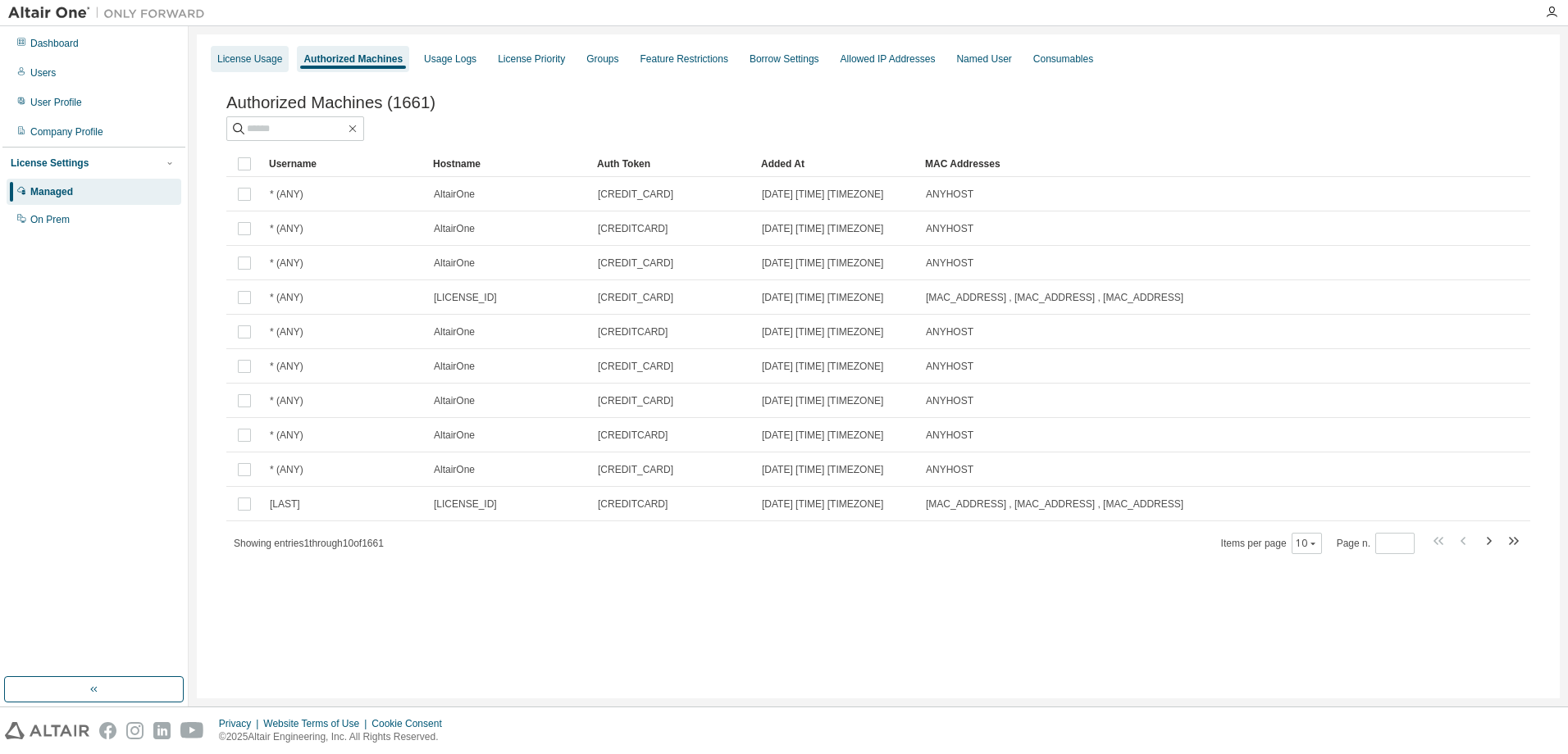 click on "License Usage" at bounding box center (249, 59) 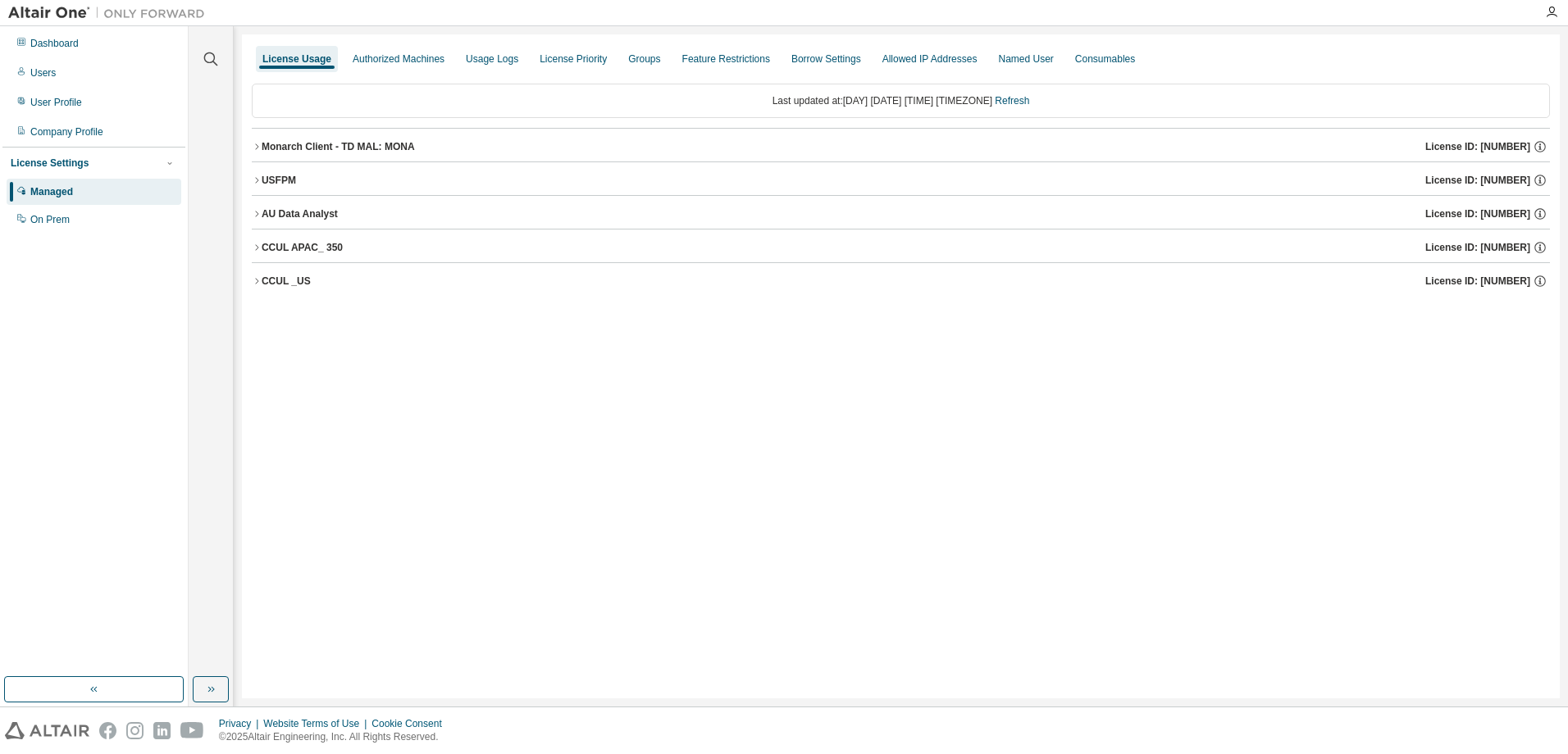 click on "USFPM" at bounding box center (279, 180) 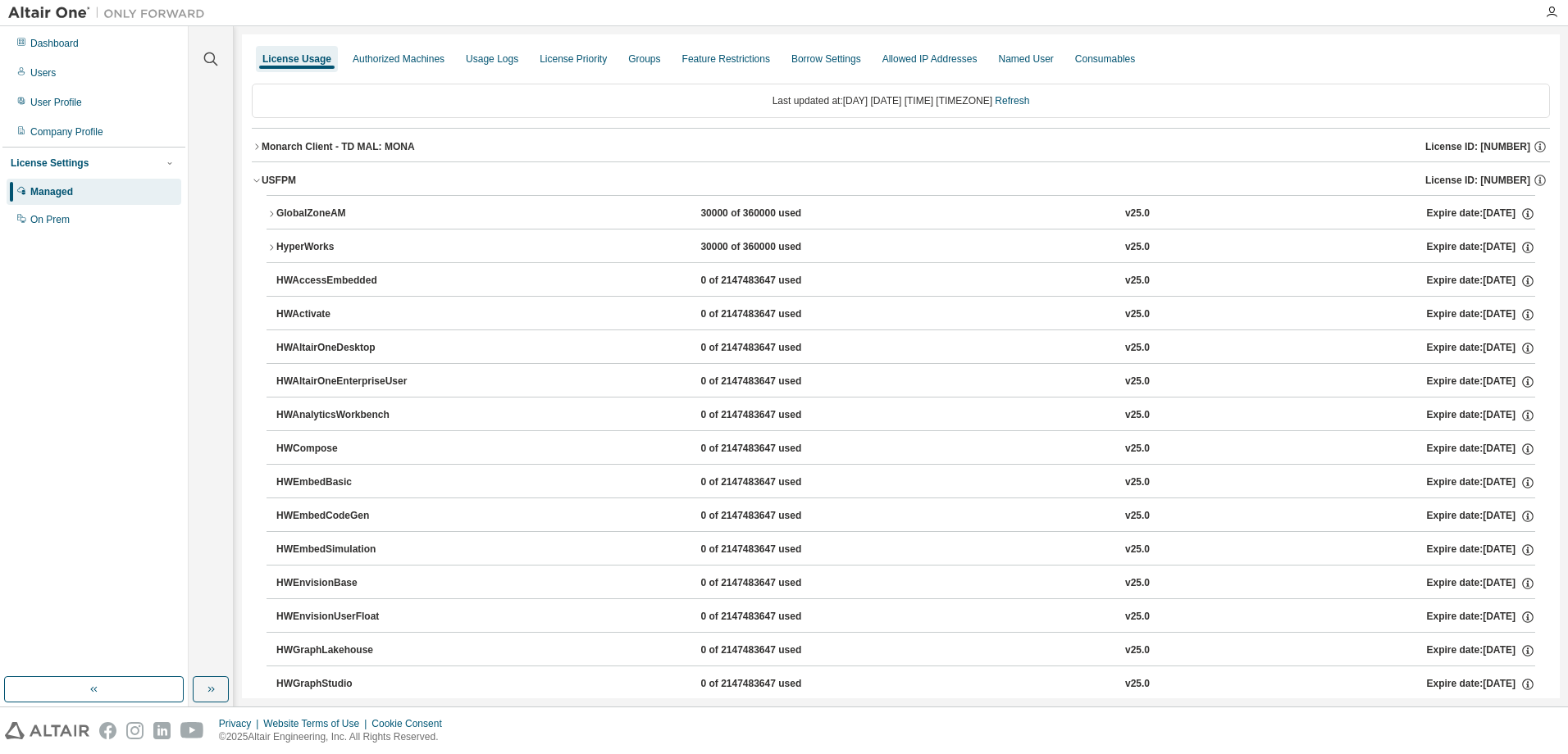 click on "Monarch Client - TD MAL: MONA" at bounding box center (338, 147) 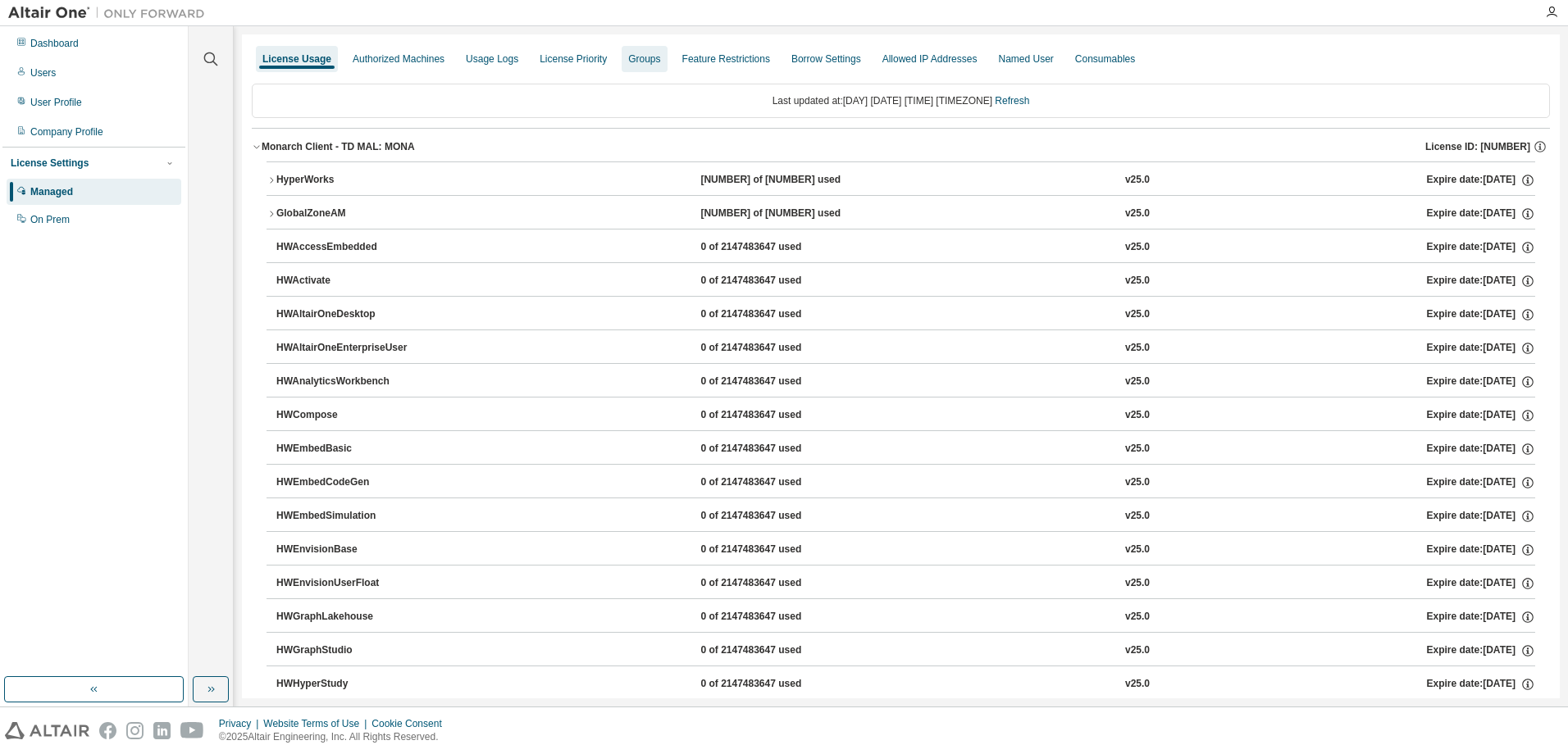 click on "Groups" at bounding box center [644, 59] 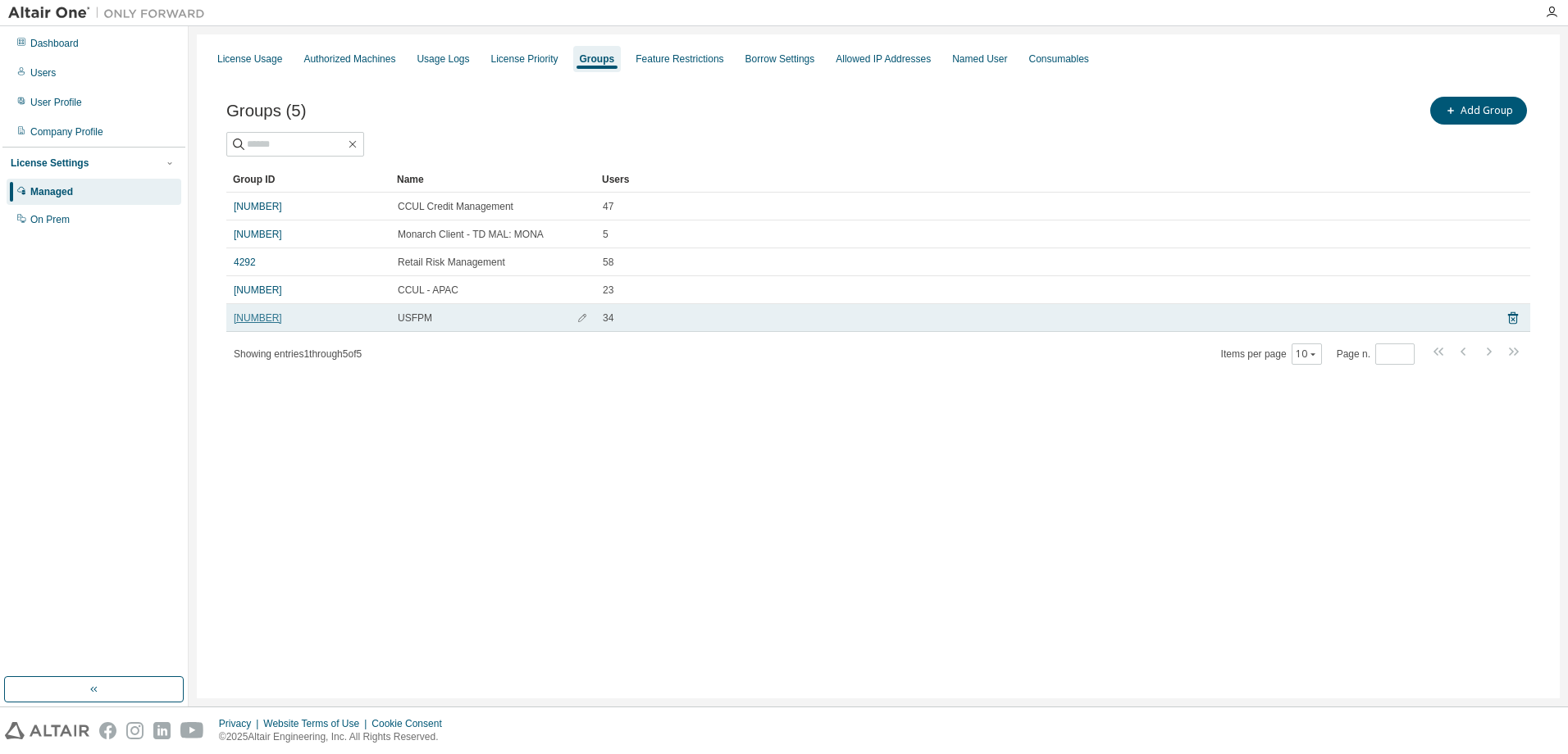 click on "10235" at bounding box center [258, 318] 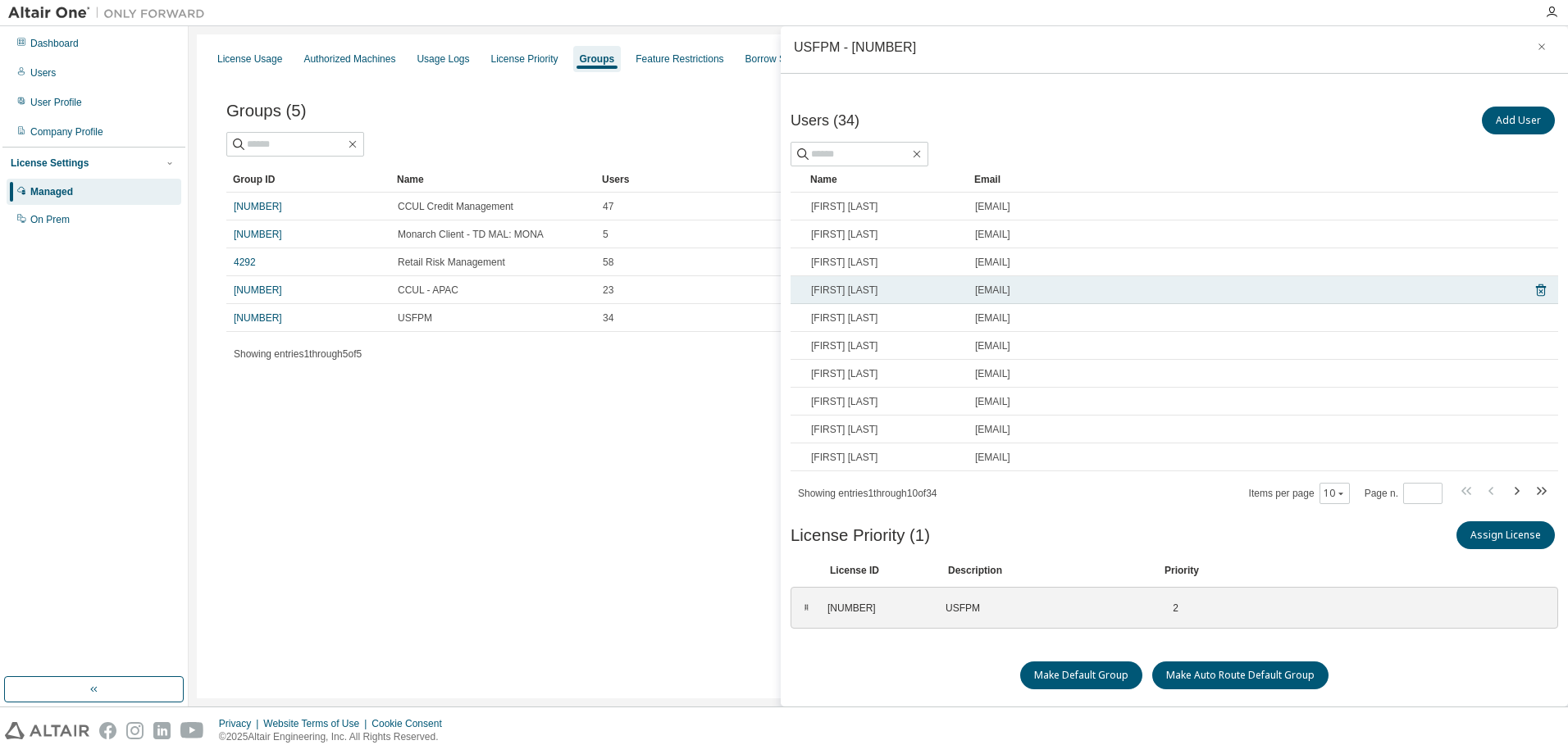 scroll, scrollTop: 0, scrollLeft: 0, axis: both 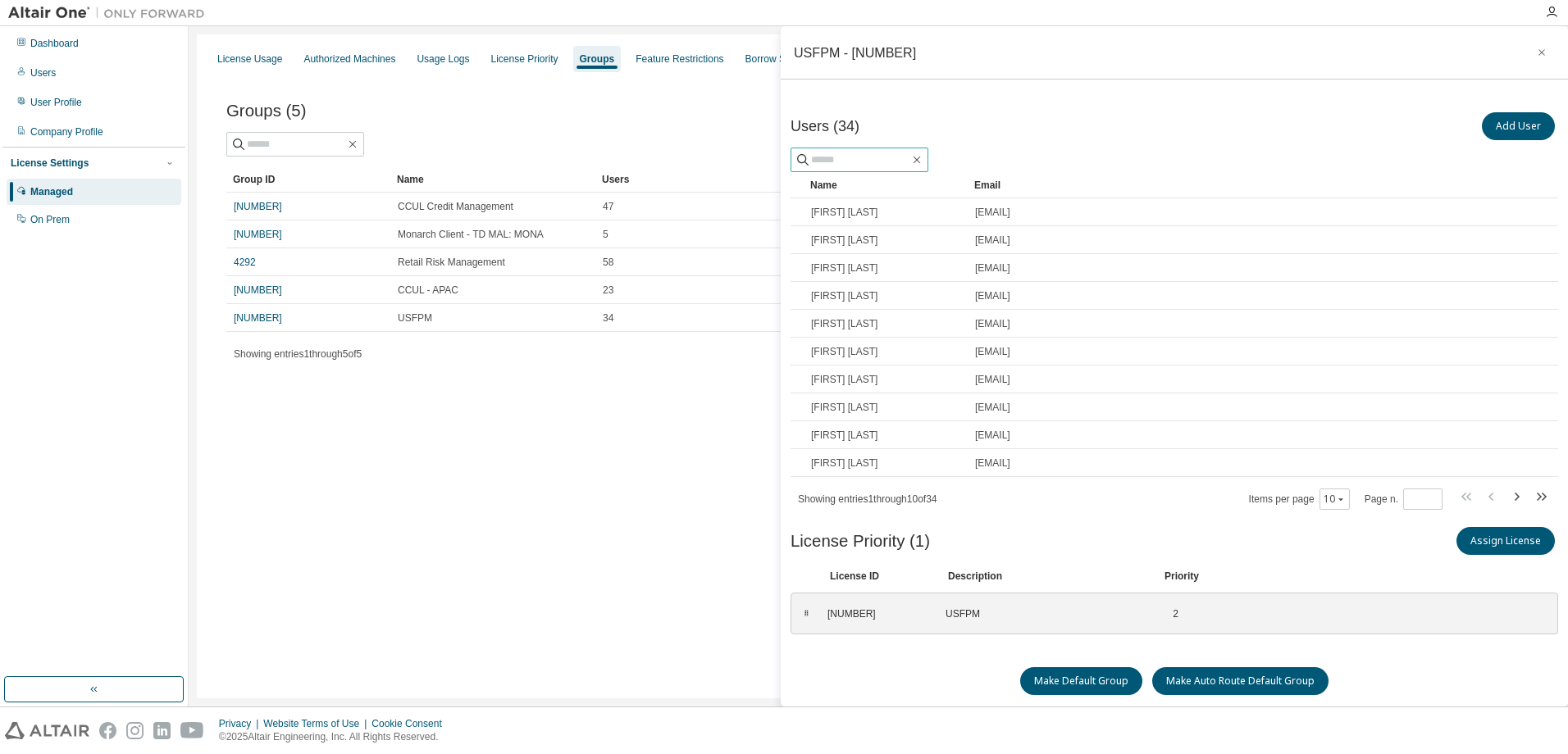 click at bounding box center (860, 160) 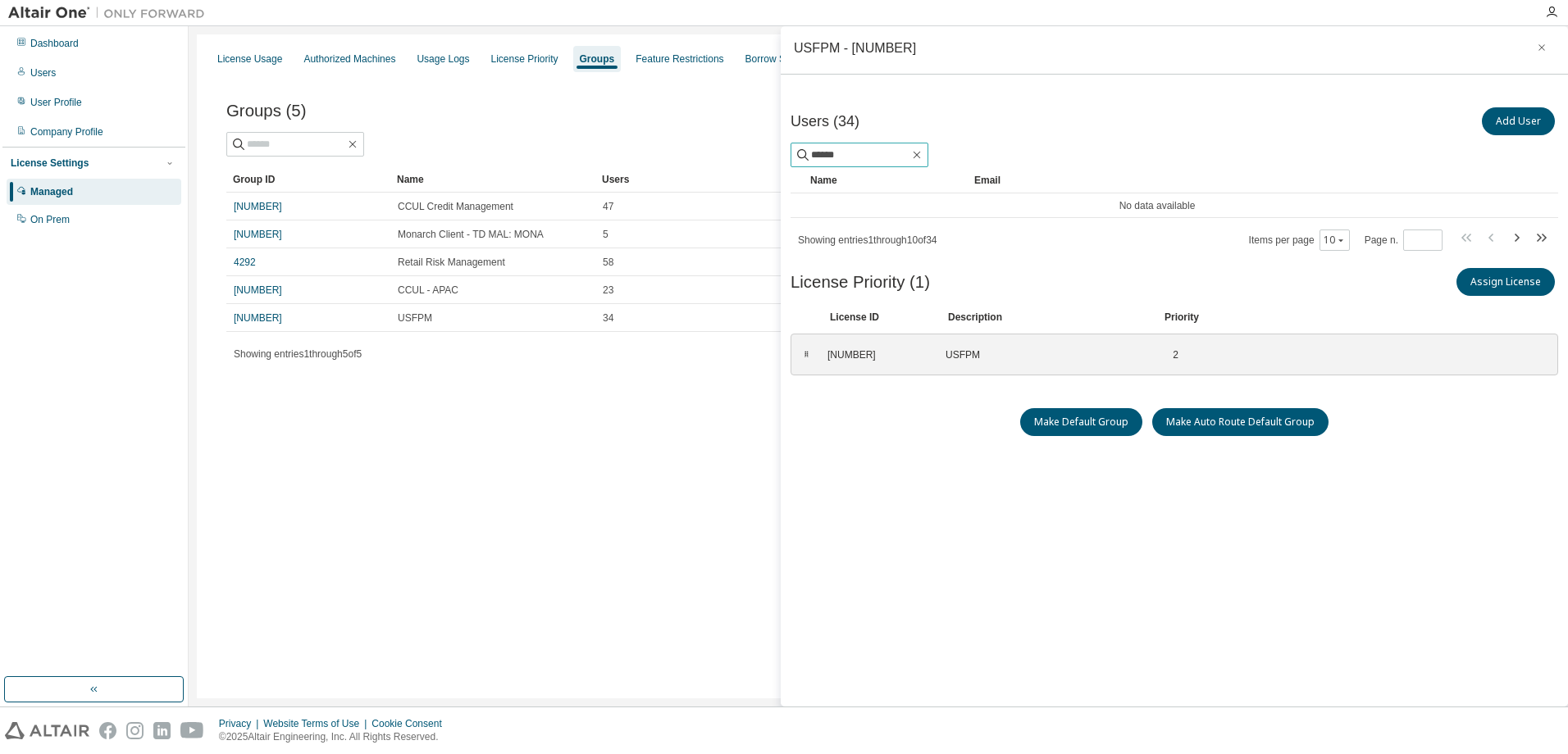 scroll, scrollTop: 6, scrollLeft: 0, axis: vertical 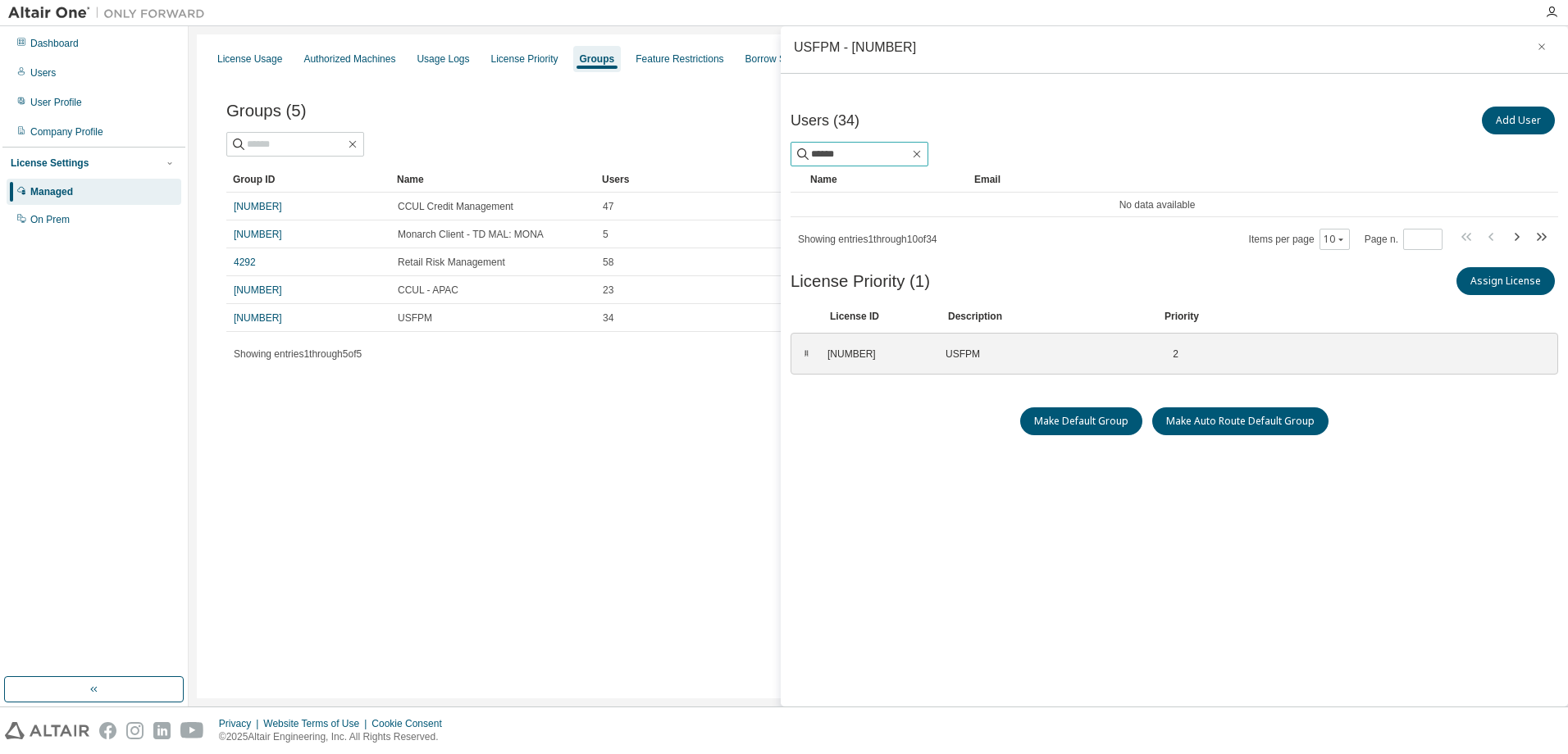 drag, startPoint x: 870, startPoint y: 154, endPoint x: 691, endPoint y: 104, distance: 185.85209 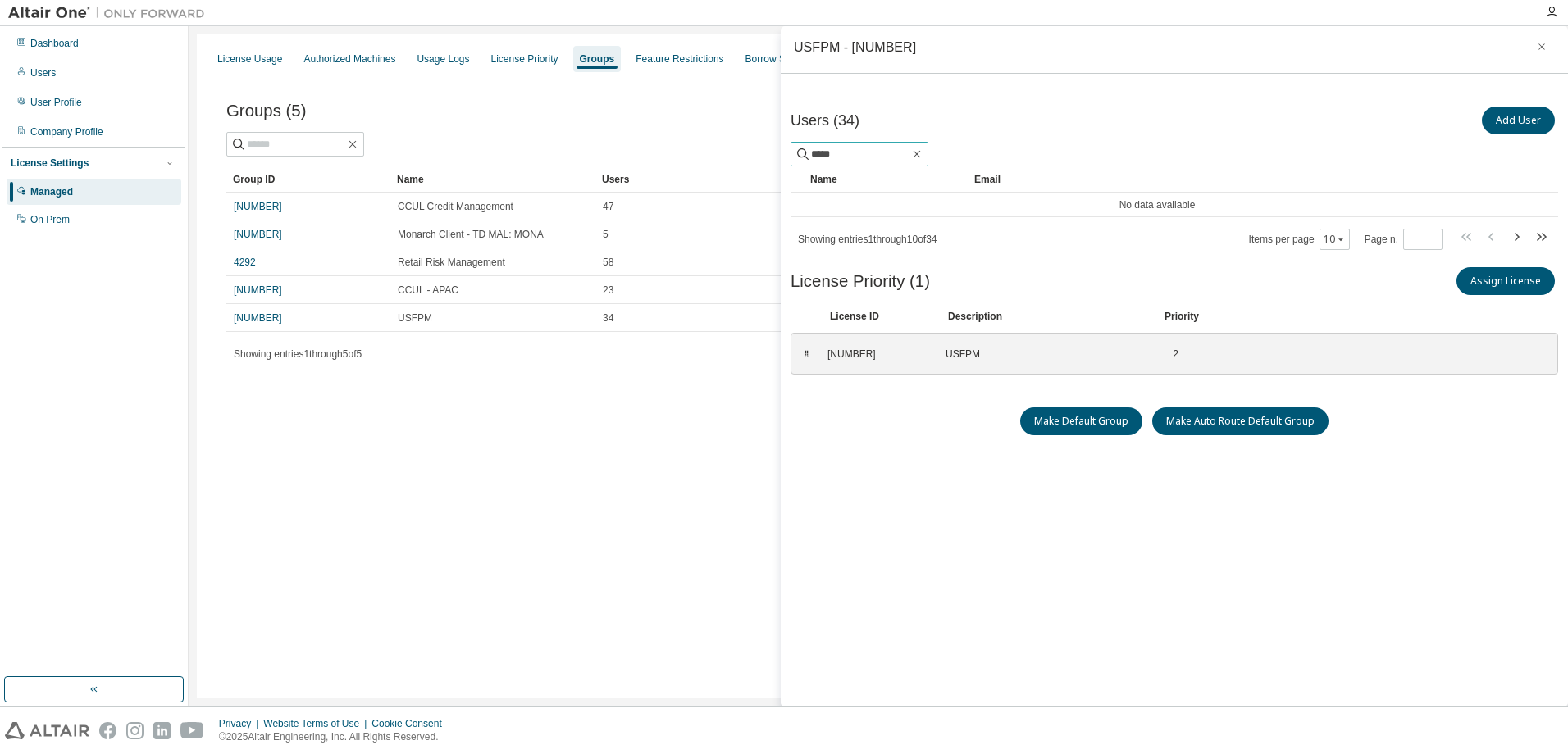 type on "*****" 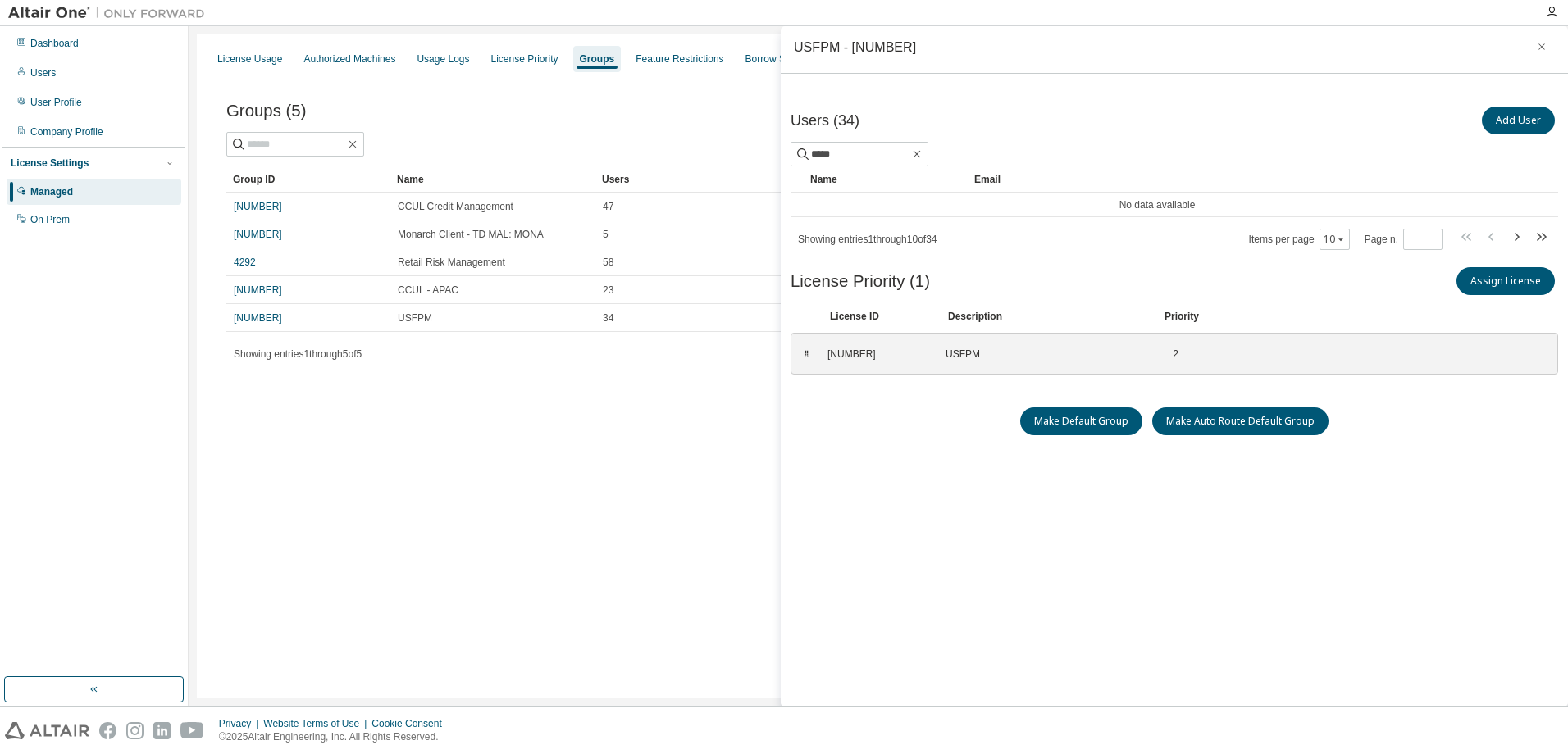 click on "License Usage Authorized Machines Usage Logs License Priority Groups Feature Restrictions Borrow Settings Allowed IP Addresses Named User Consumables Groups (5) Add Group Clear Load Save Save As Field Operator Value Select filter Select operand Add criteria Search Group ID Name Users   3061 CCUL Credit Management 47   3979 Monarch Client - TD MAL: MONA  5   4292 Retail Risk Management 58   5710 CCUL - APAC 23   10235 USFPM 34 Showing entries  1  through  5  of  5 Items per page 10 Page n. *" at bounding box center [878, 366] 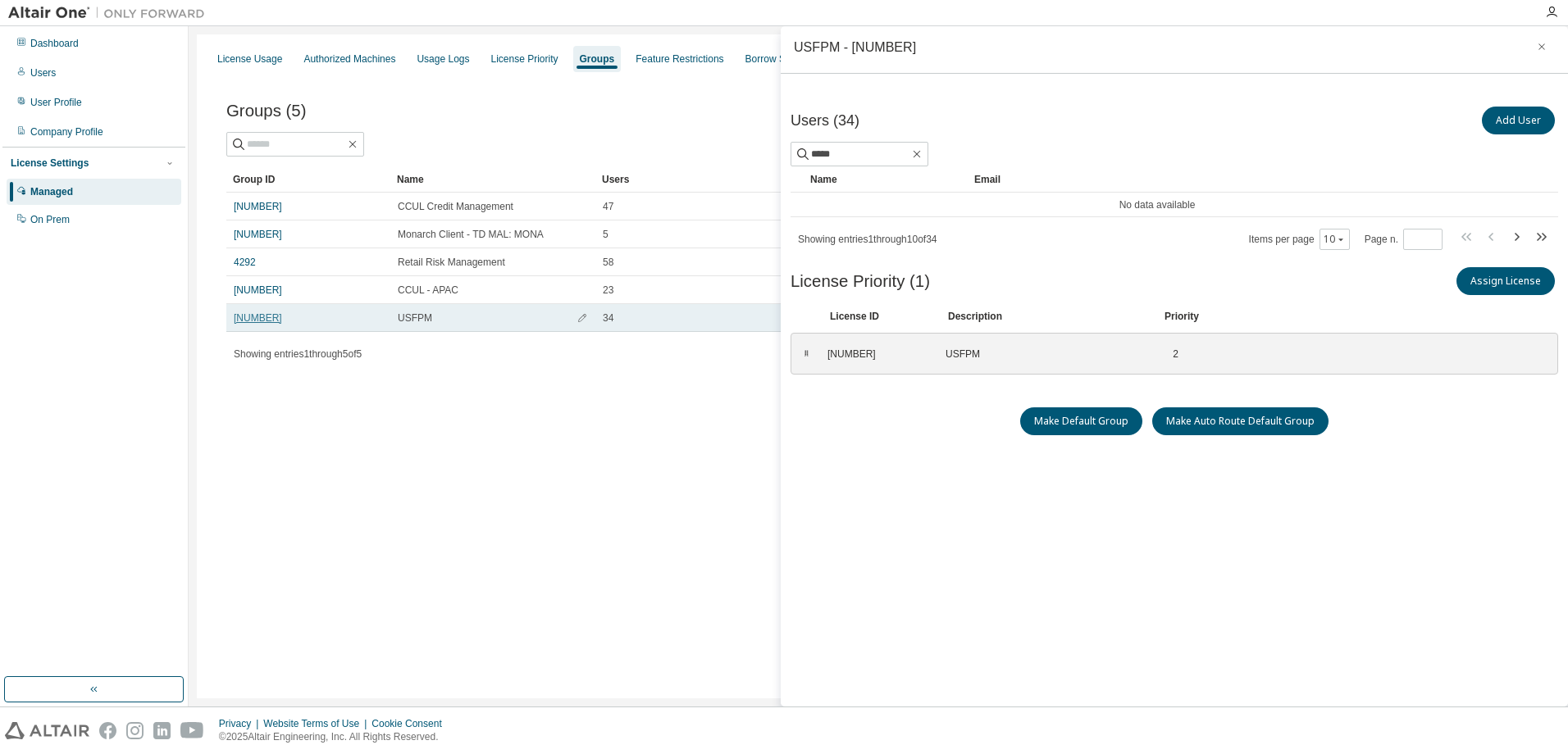click on "10235" at bounding box center [258, 318] 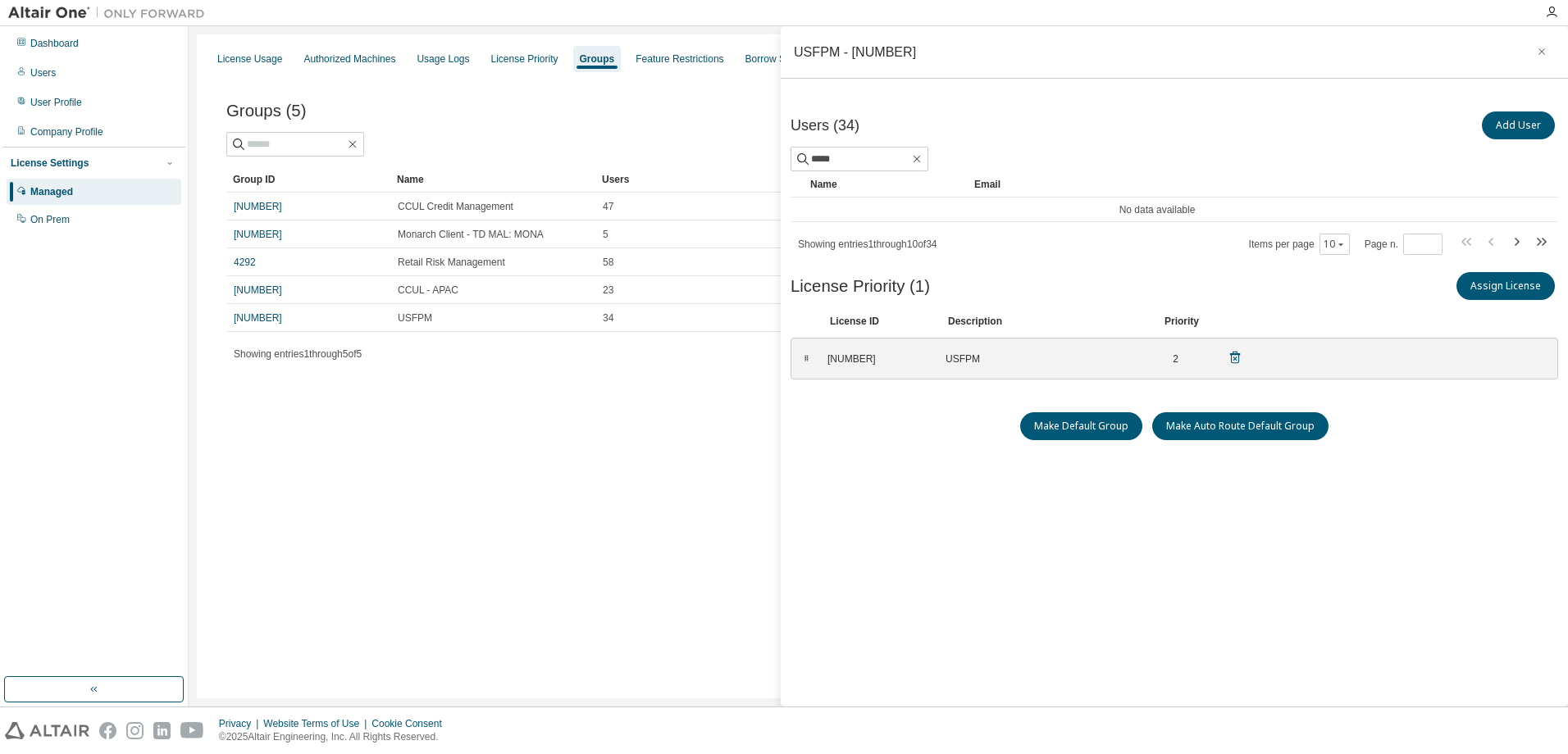 scroll, scrollTop: 0, scrollLeft: 0, axis: both 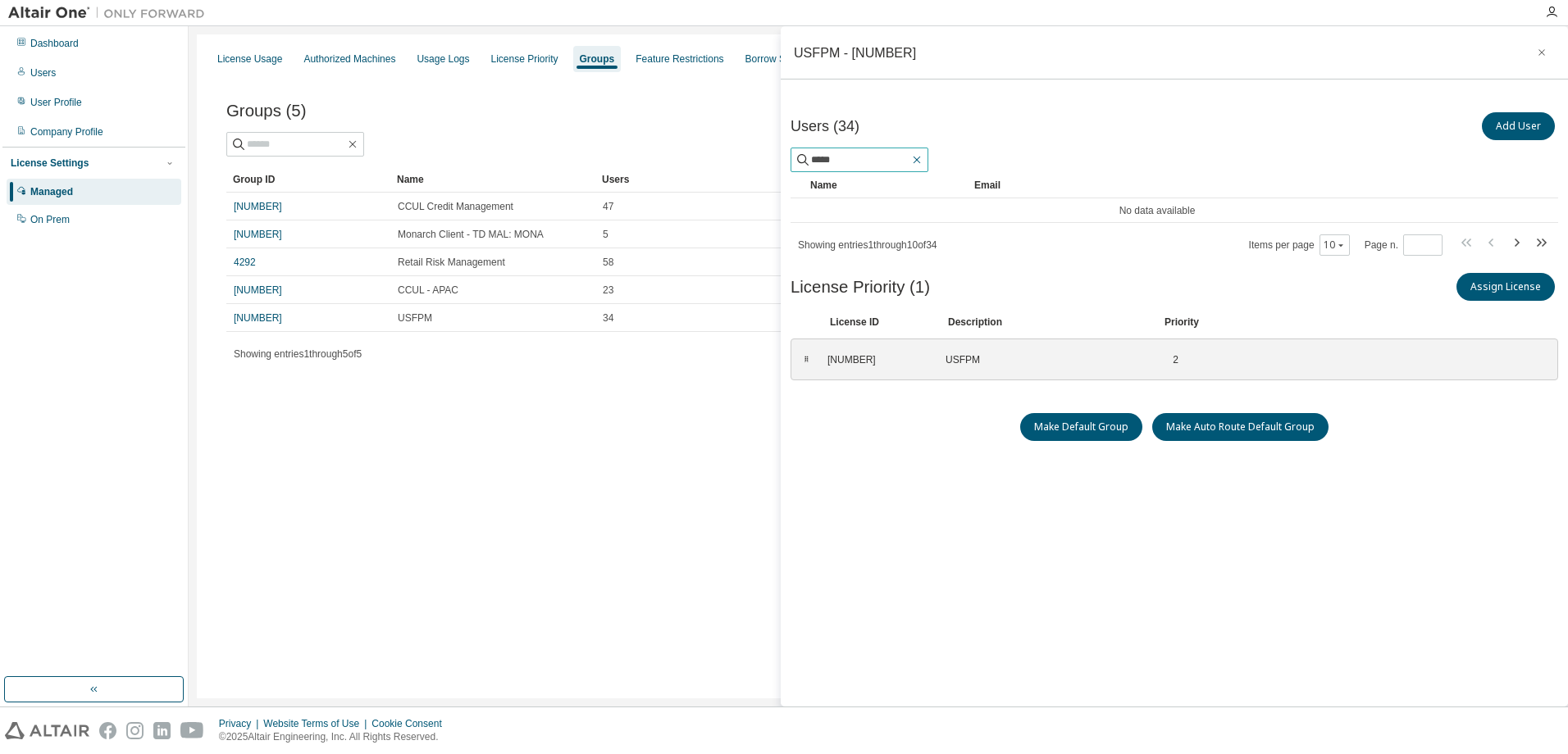 click 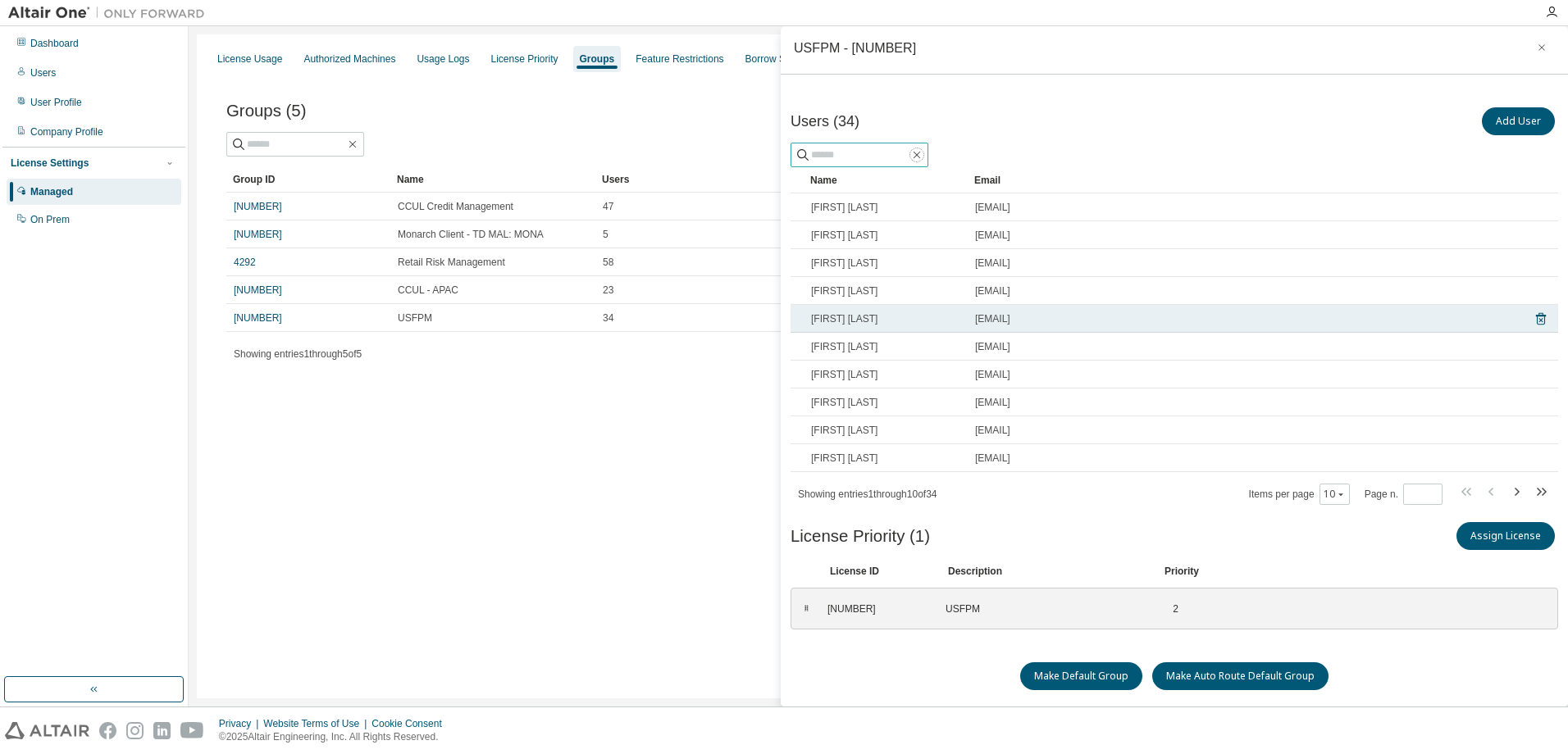 scroll, scrollTop: 6, scrollLeft: 0, axis: vertical 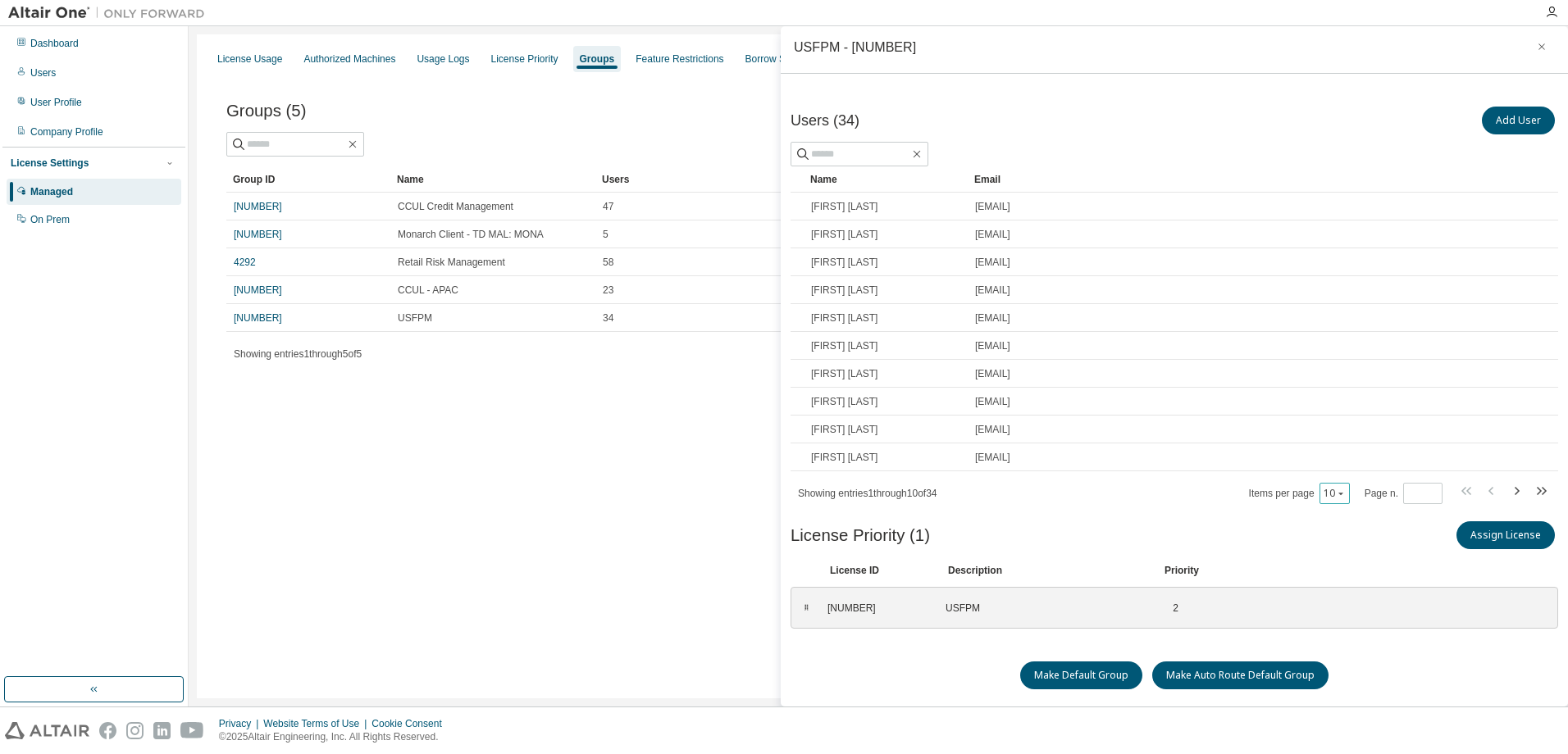 click 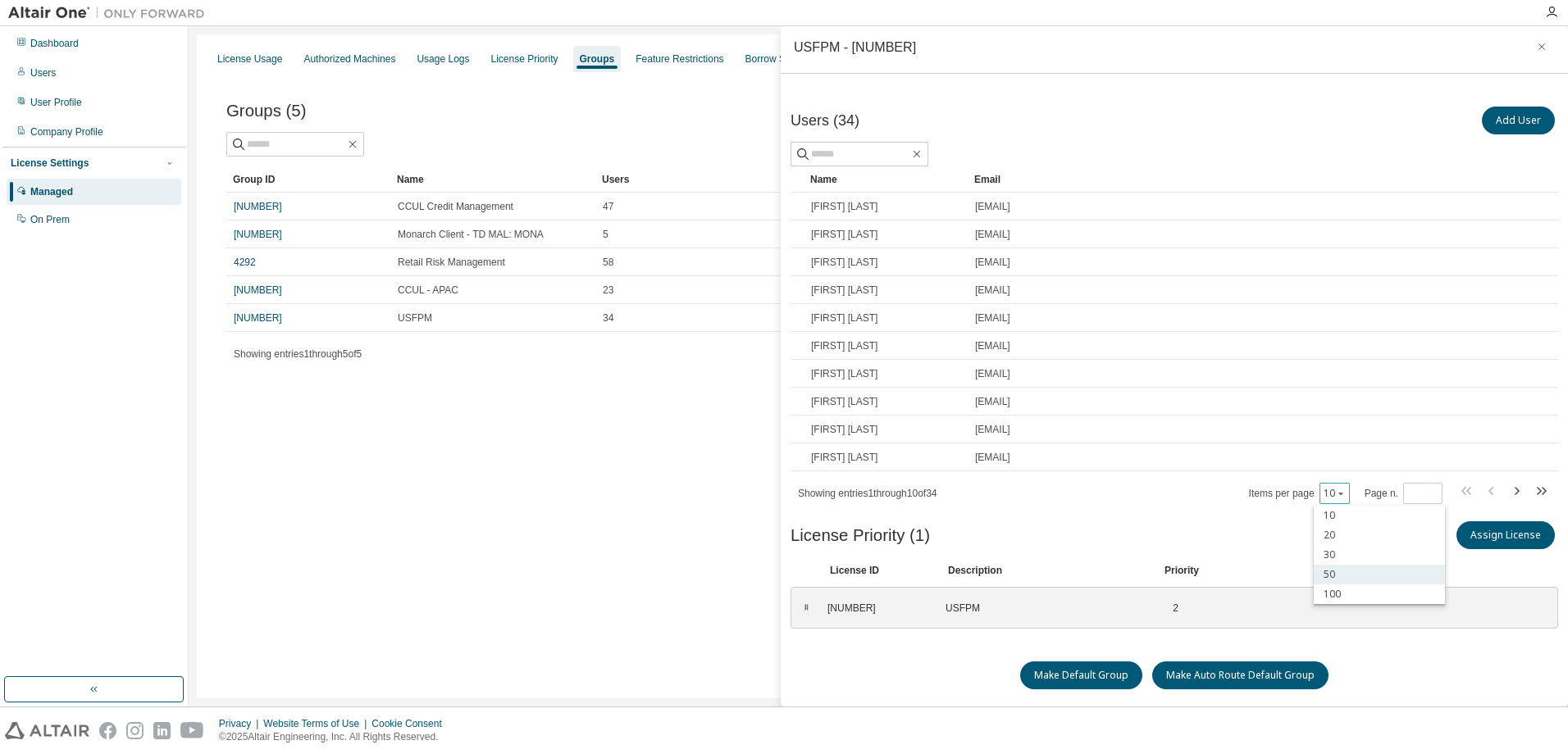 click on "50" at bounding box center (1379, 575) 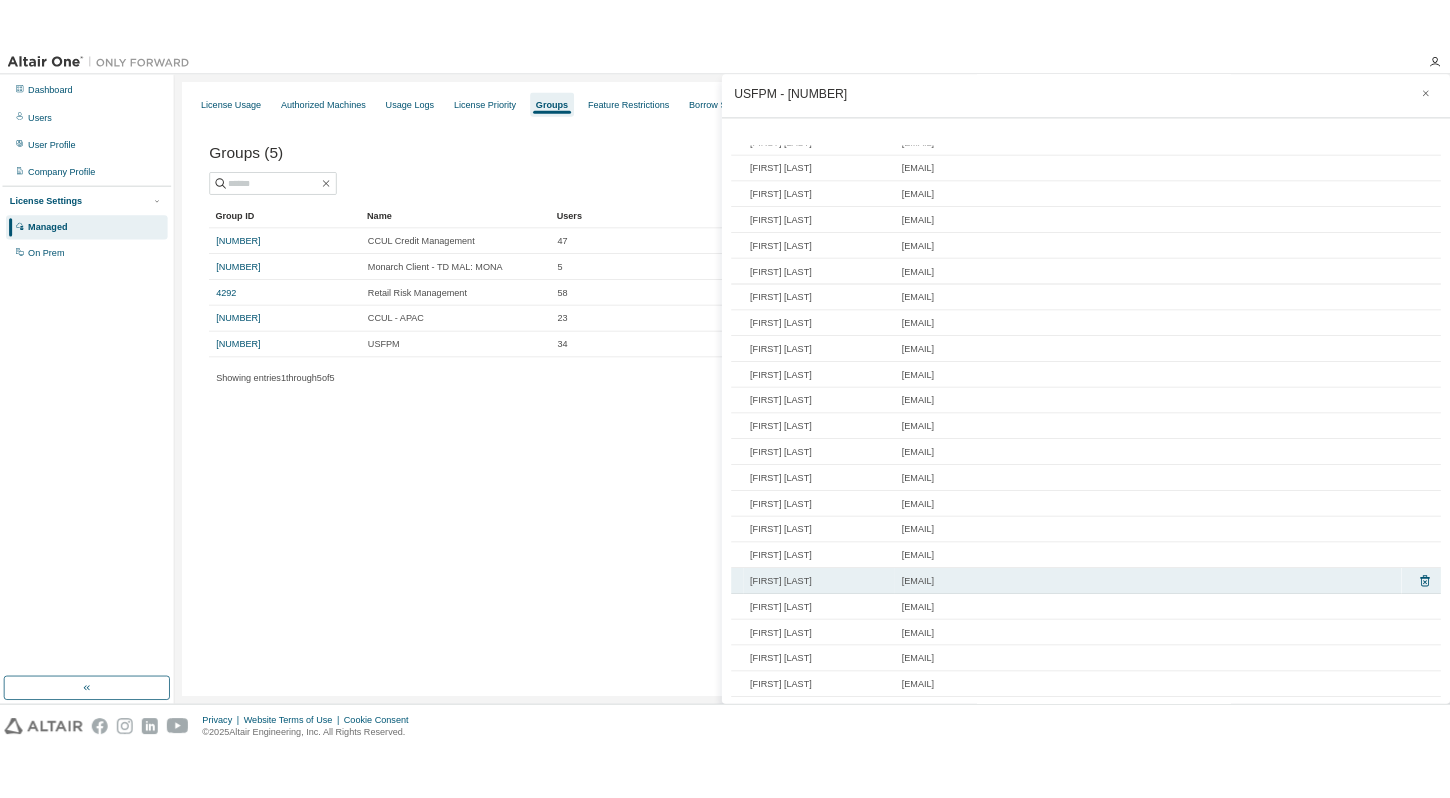 scroll, scrollTop: 0, scrollLeft: 0, axis: both 